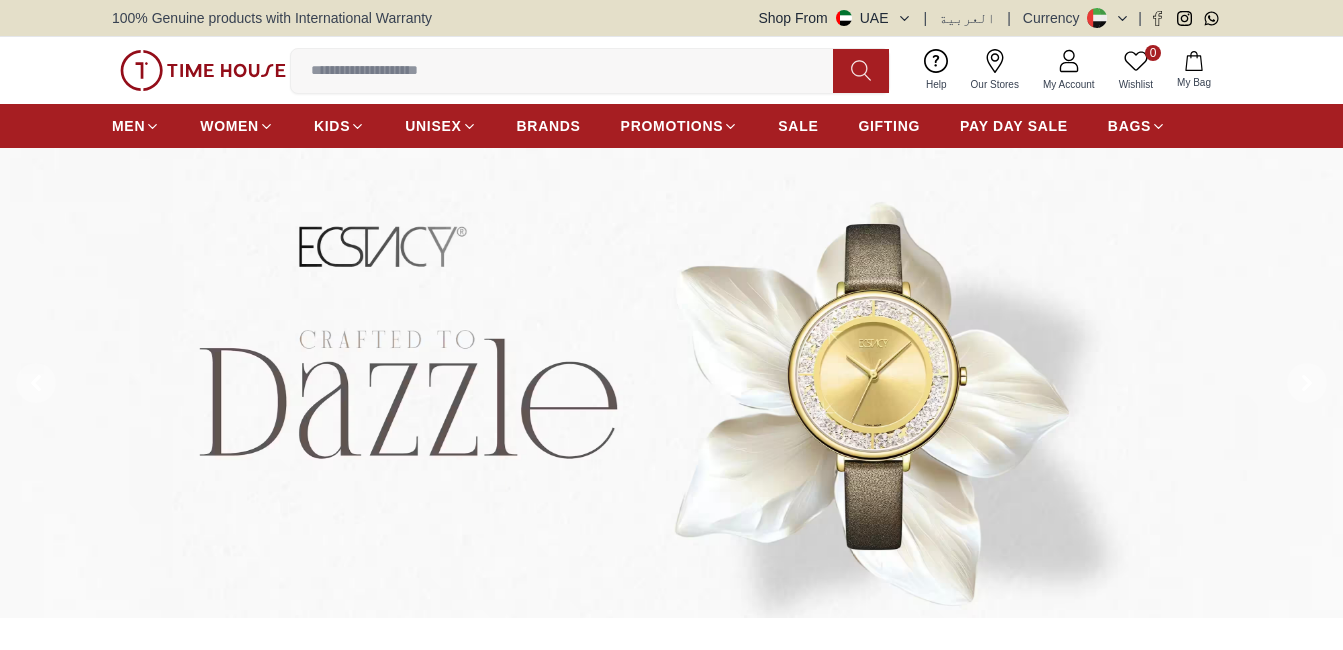 scroll, scrollTop: 0, scrollLeft: 0, axis: both 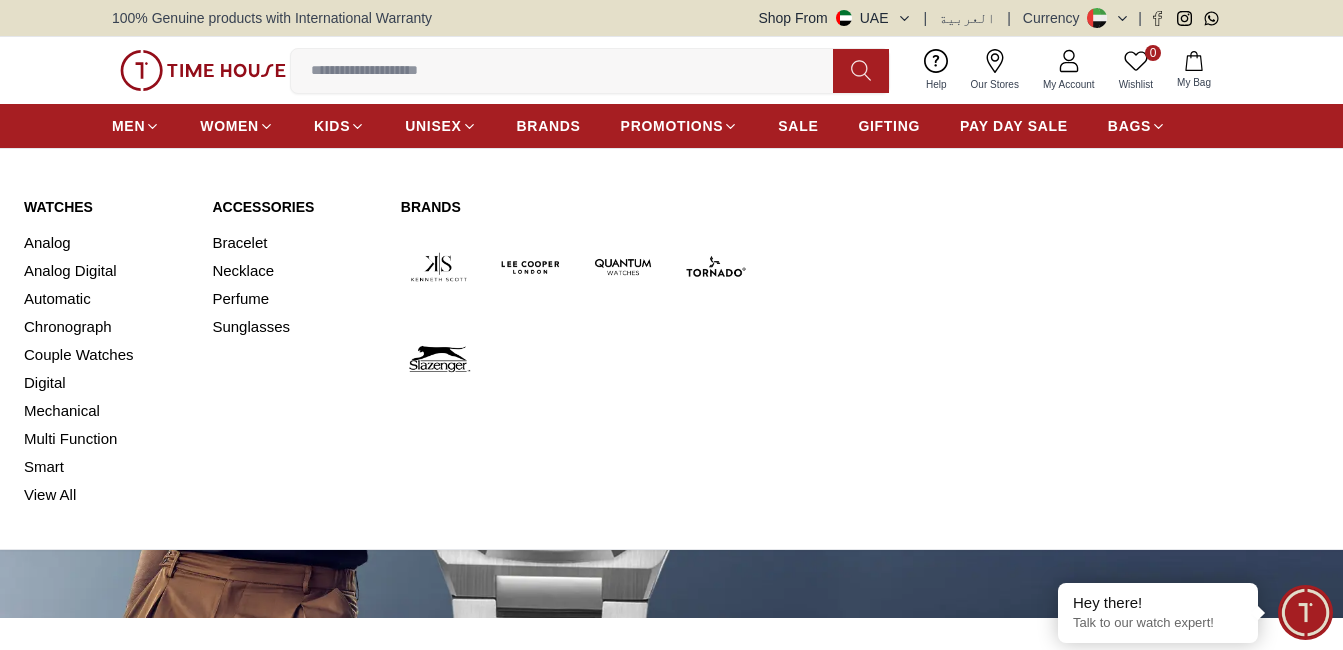click at bounding box center [531, 267] 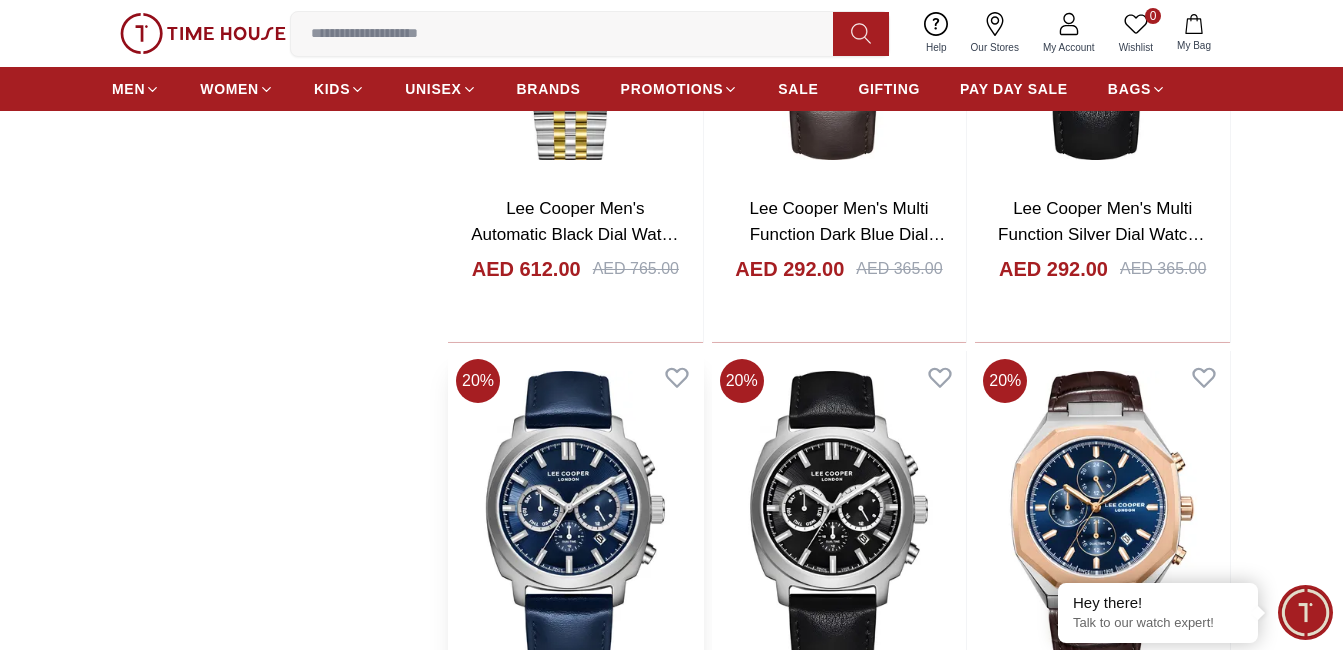scroll, scrollTop: 2900, scrollLeft: 0, axis: vertical 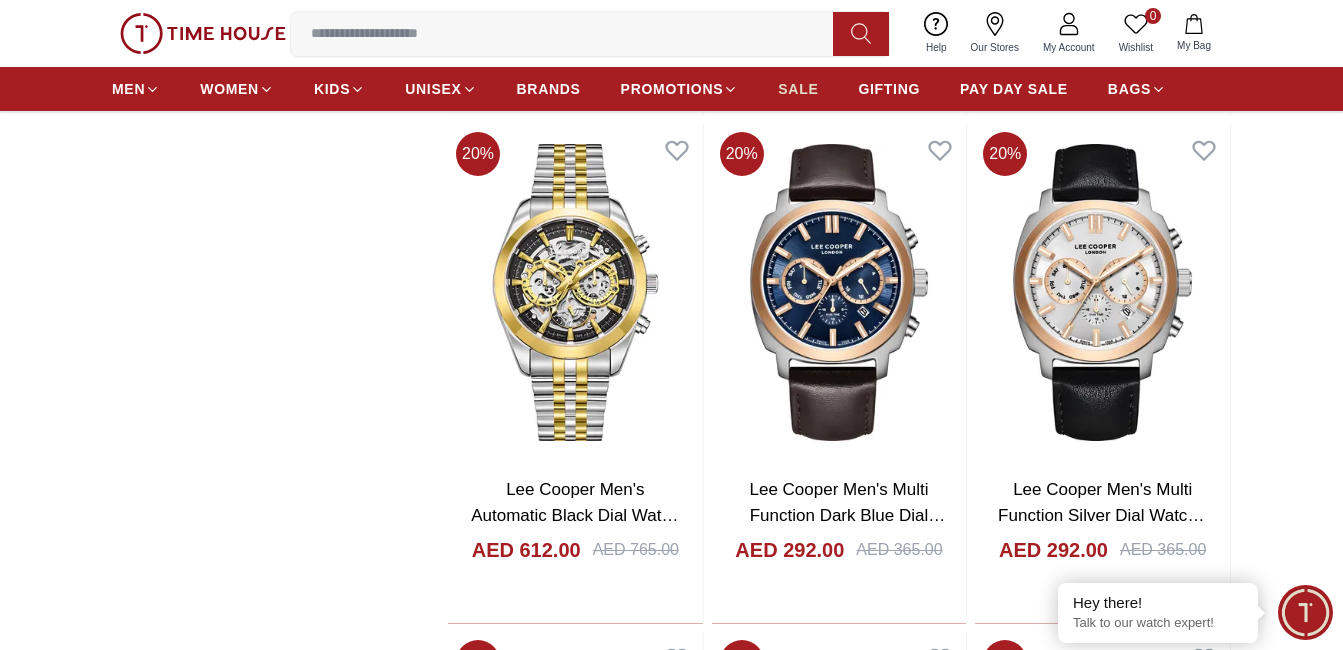 click on "SALE" at bounding box center [798, 89] 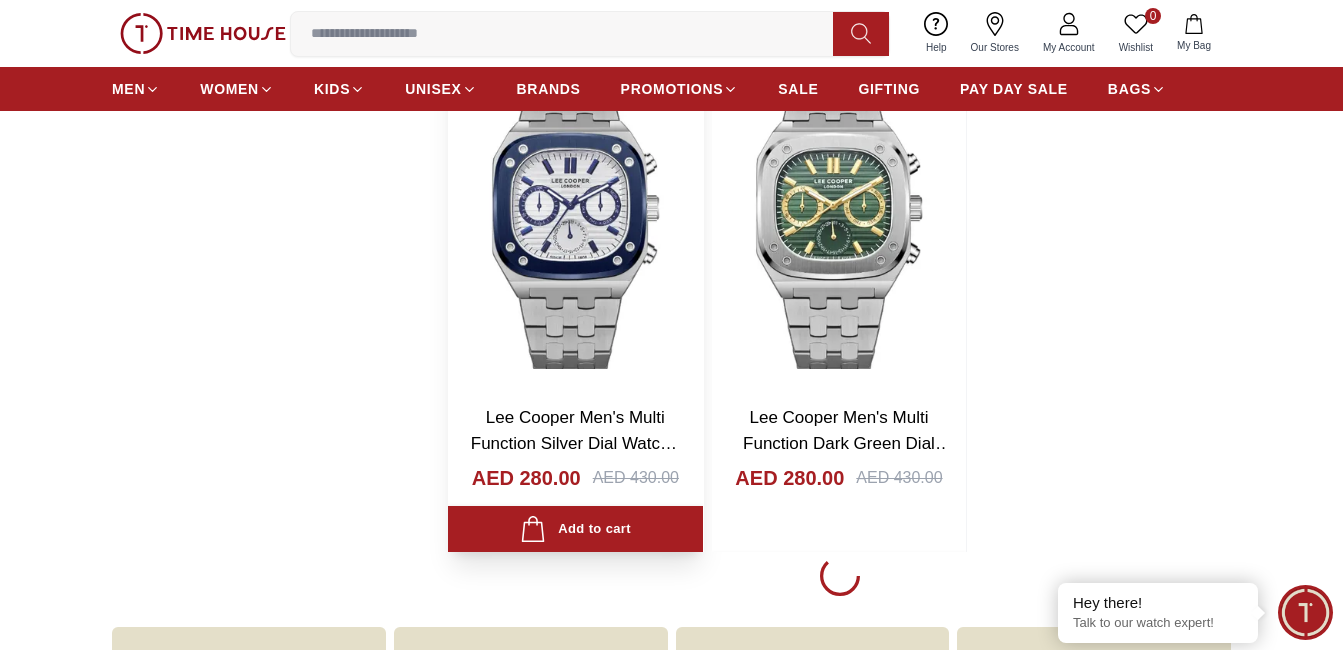 scroll, scrollTop: 3700, scrollLeft: 0, axis: vertical 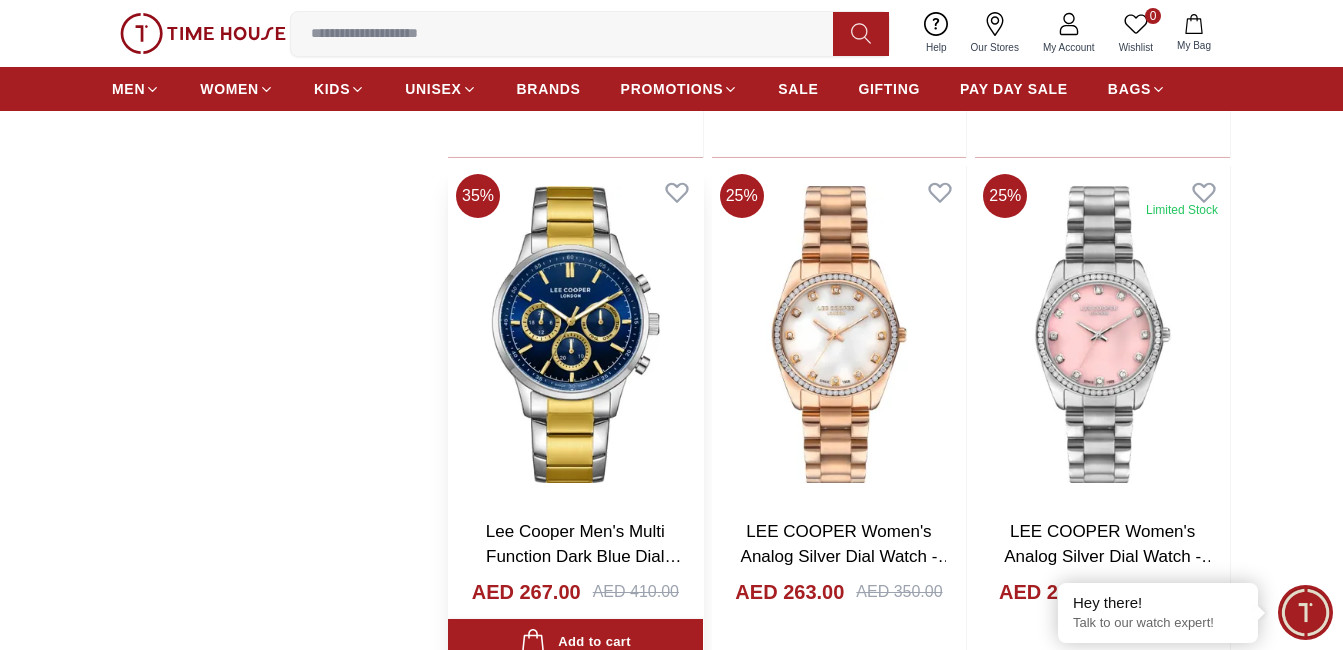 click at bounding box center (575, 334) 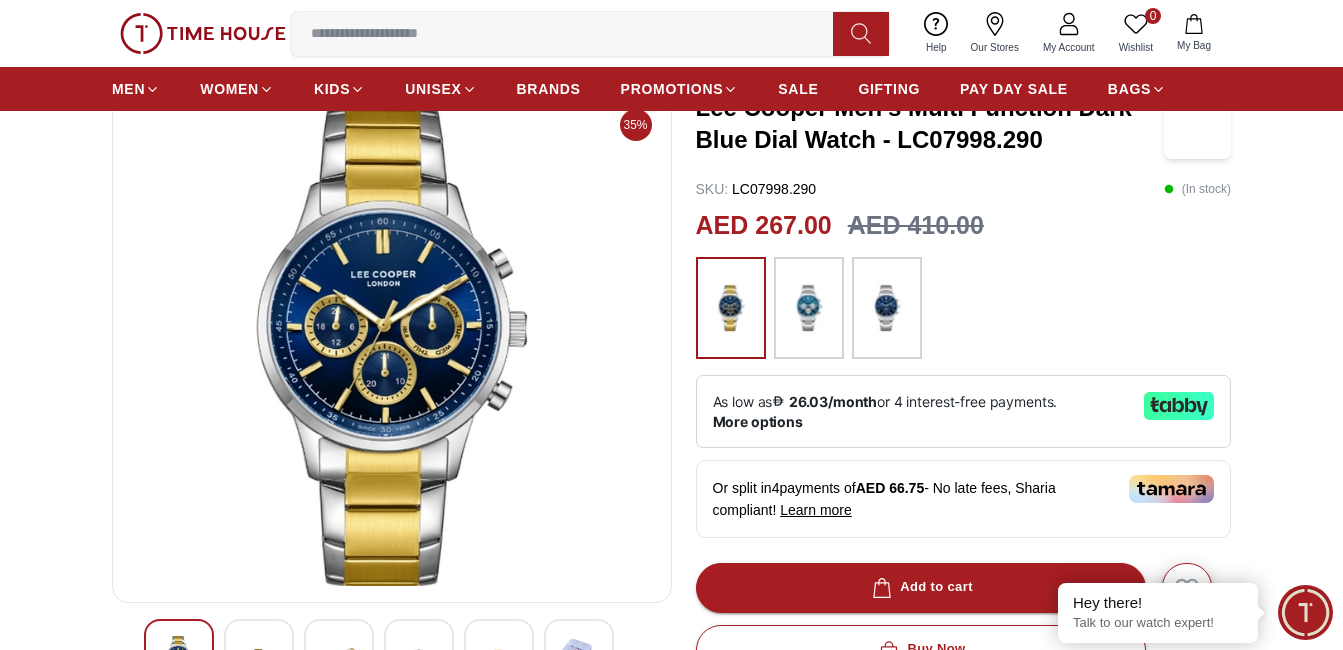 scroll, scrollTop: 300, scrollLeft: 0, axis: vertical 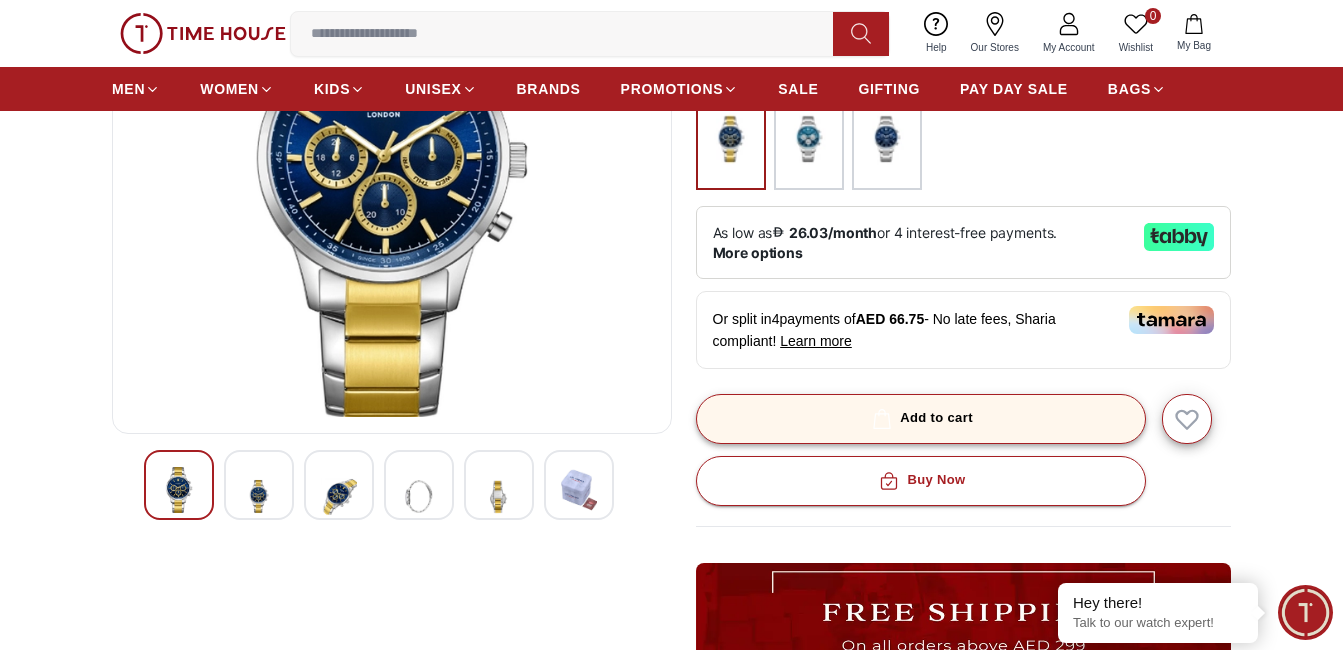 click 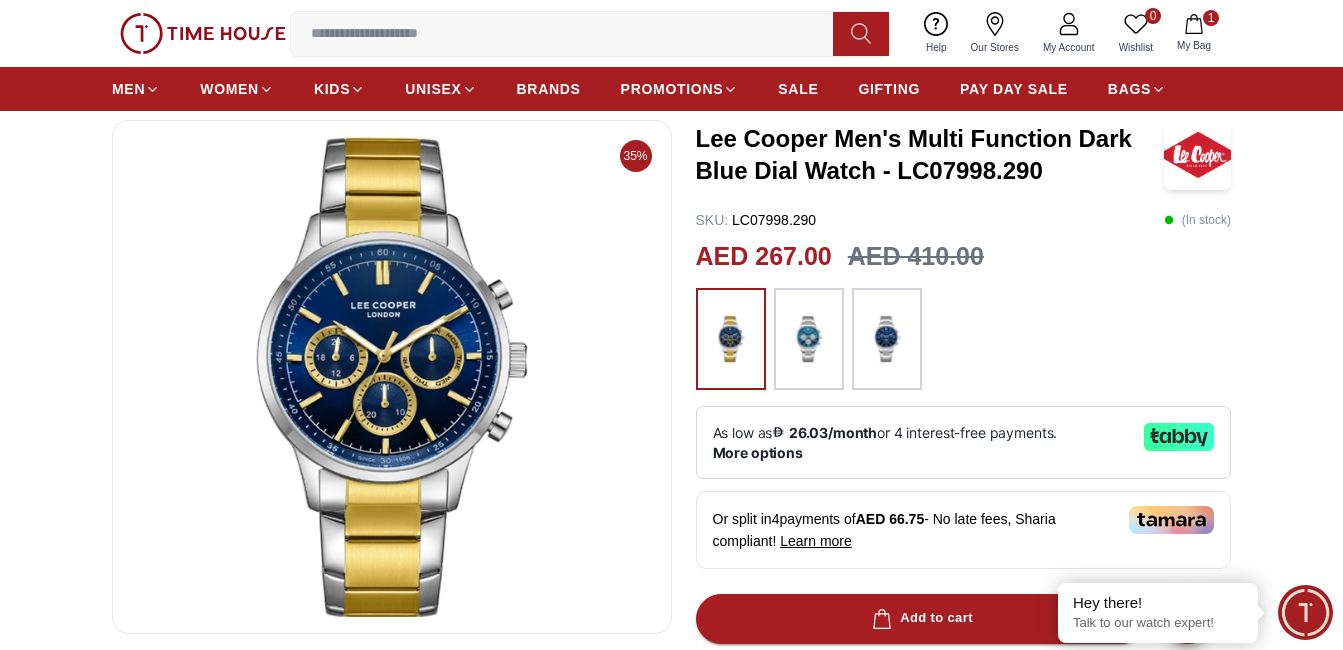 scroll, scrollTop: 300, scrollLeft: 0, axis: vertical 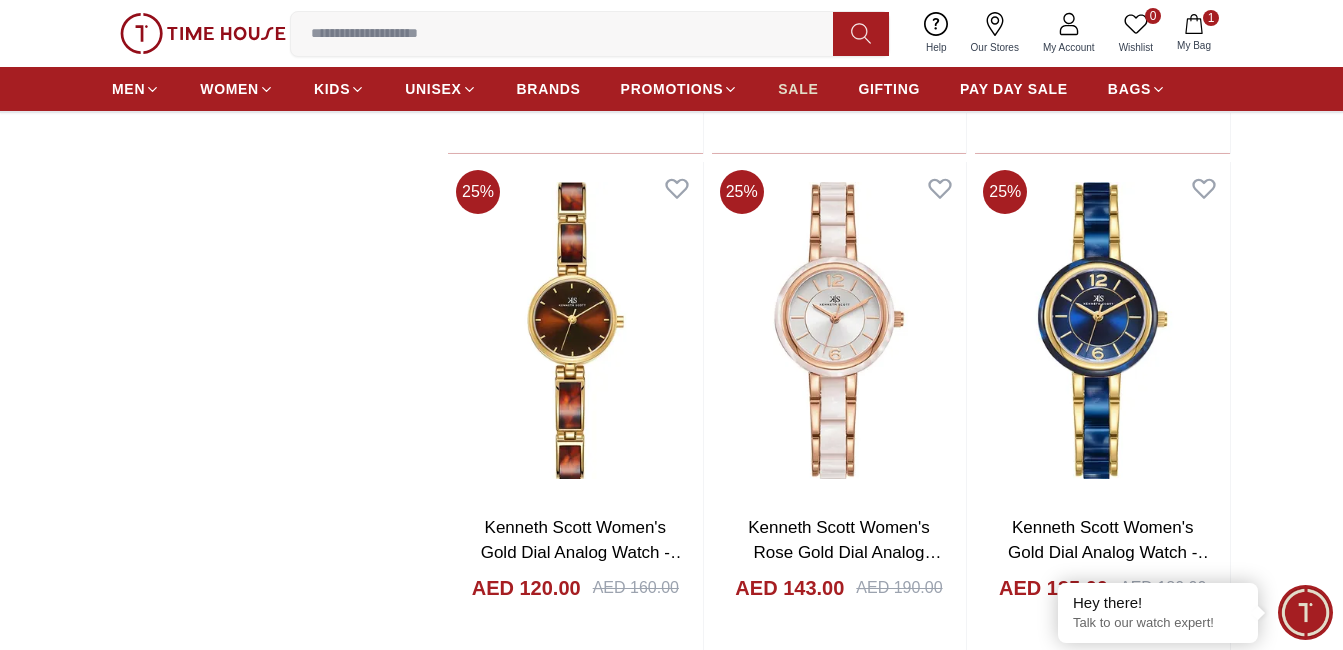 click on "SALE" at bounding box center [798, 89] 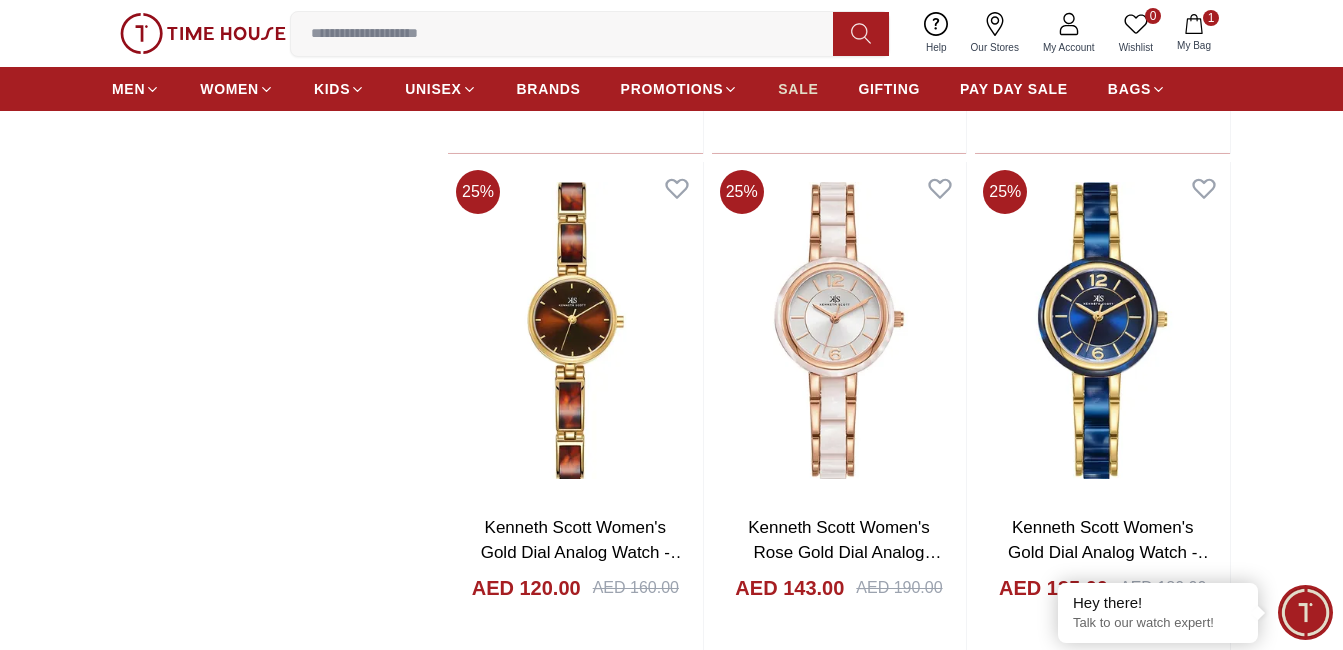 scroll, scrollTop: 0, scrollLeft: 0, axis: both 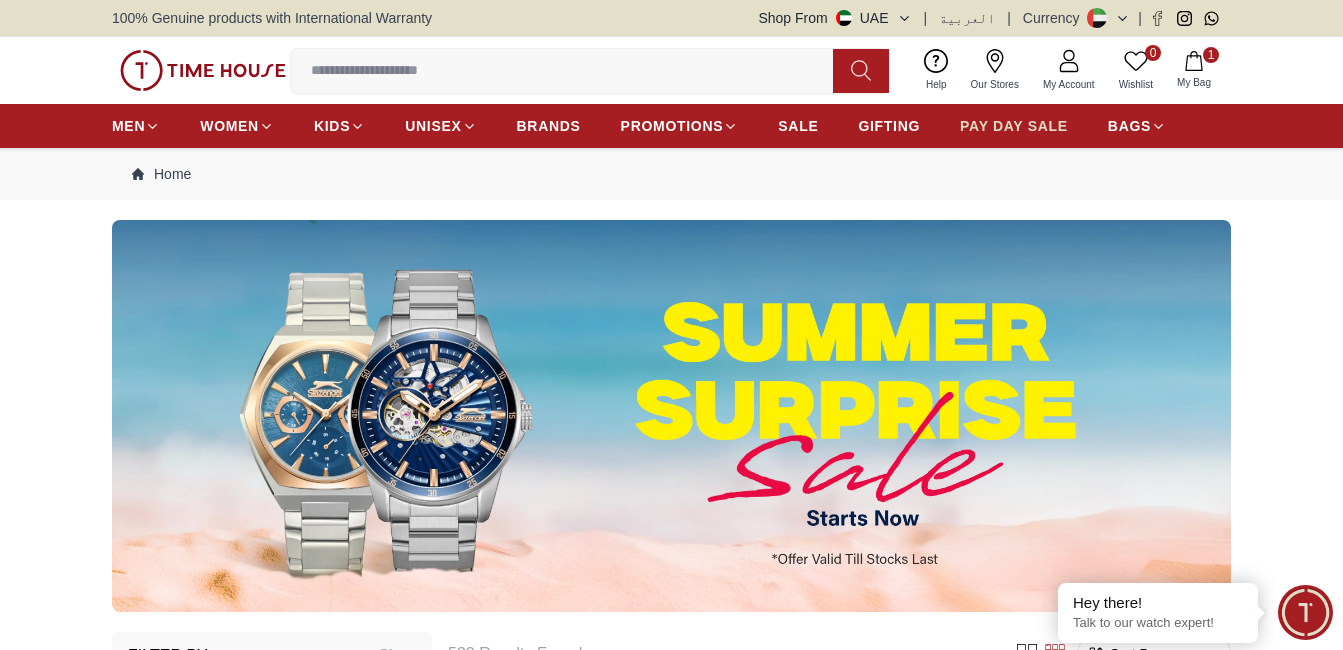 click on "PAY DAY SALE" at bounding box center (1014, 126) 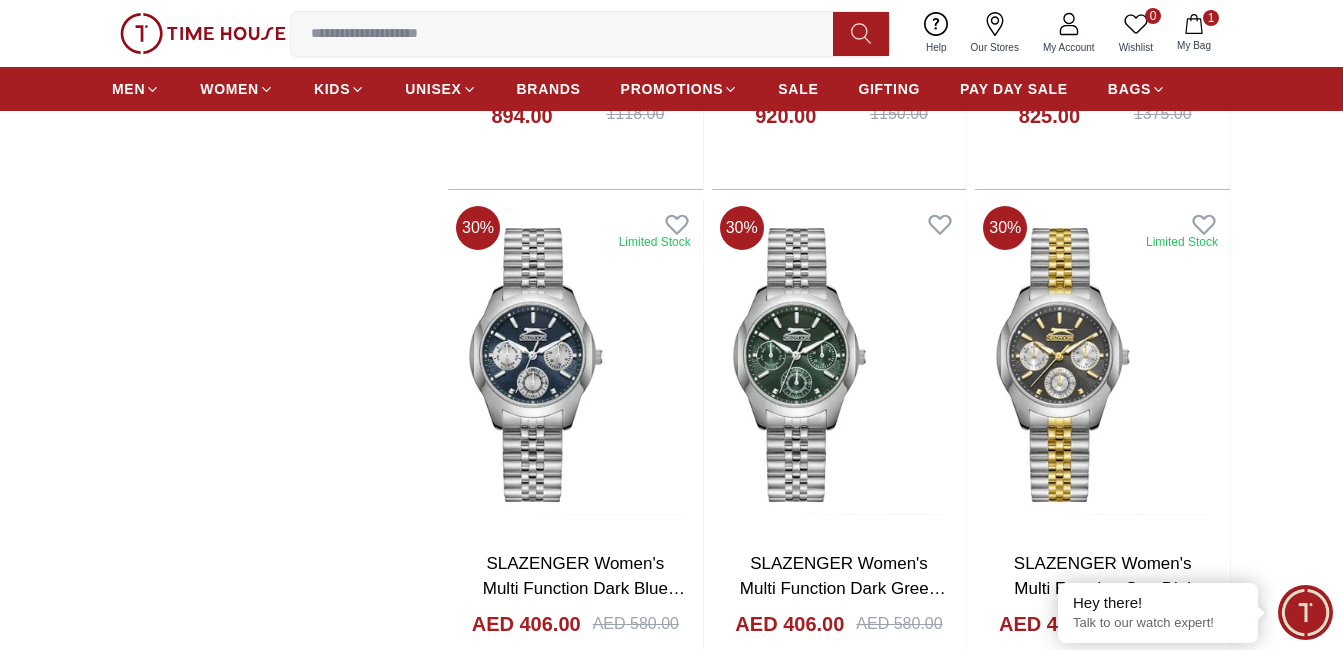 scroll, scrollTop: 2600, scrollLeft: 0, axis: vertical 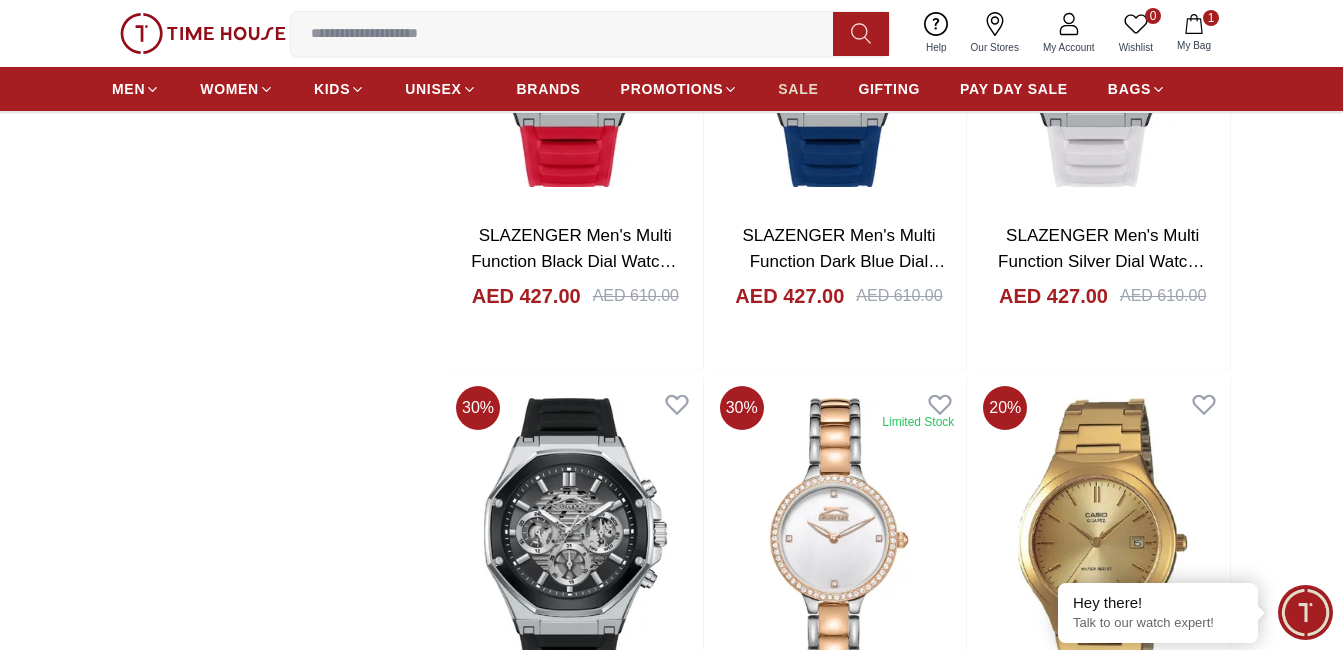 click on "SALE" at bounding box center (798, 89) 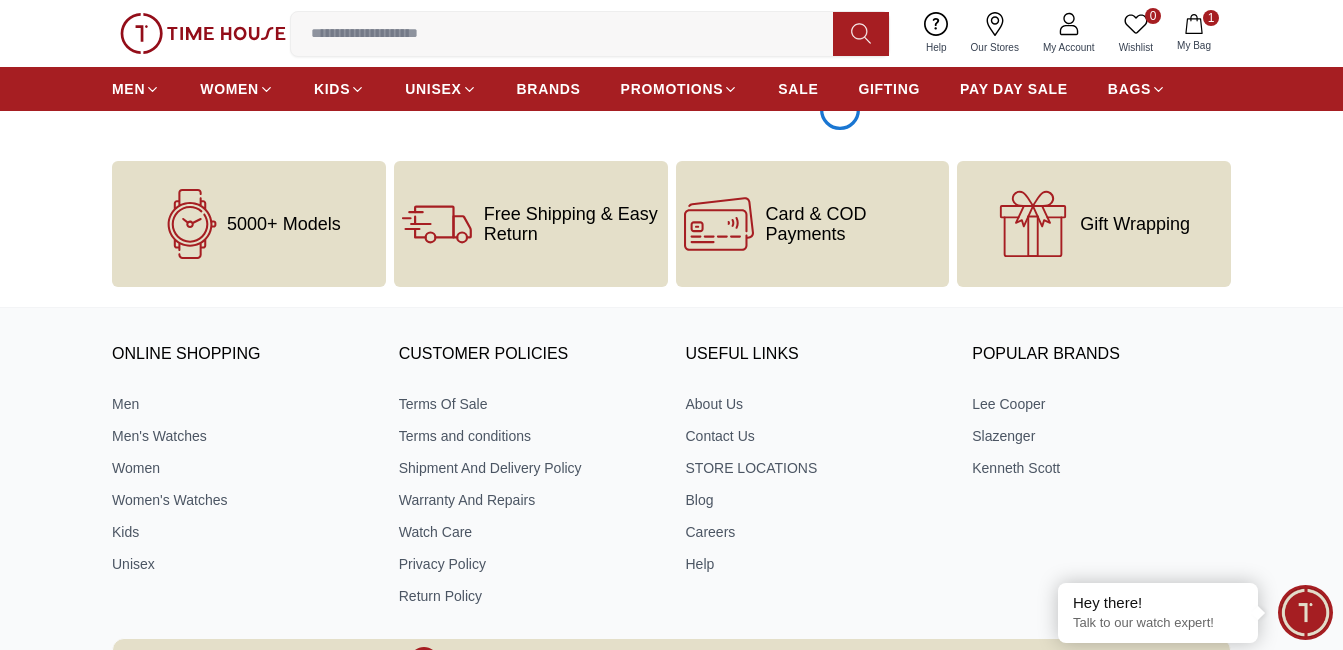 scroll, scrollTop: 3900, scrollLeft: 0, axis: vertical 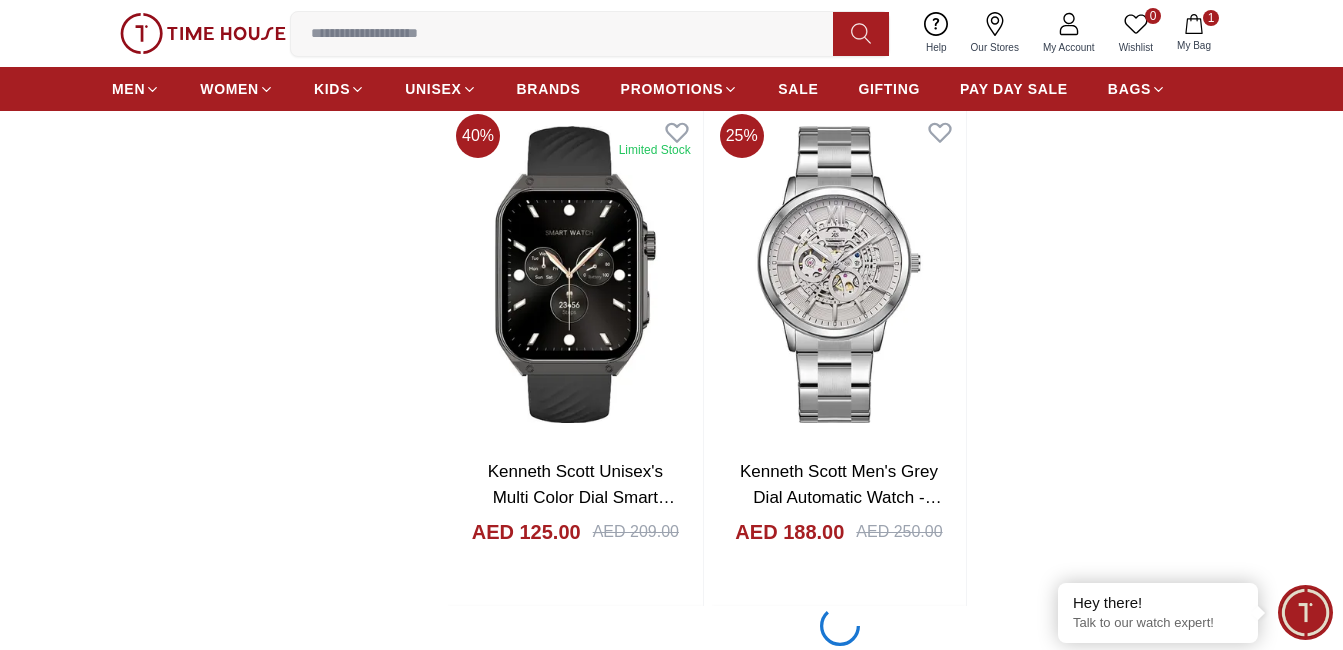 click 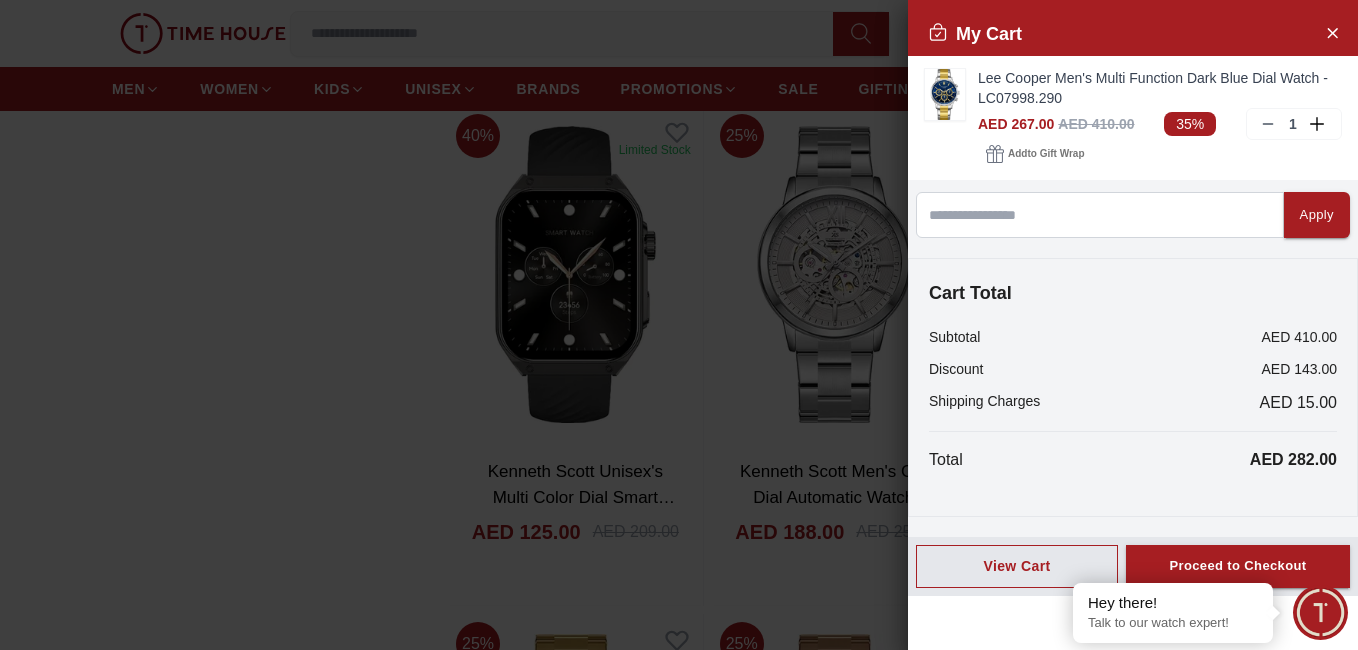 click at bounding box center [679, 325] 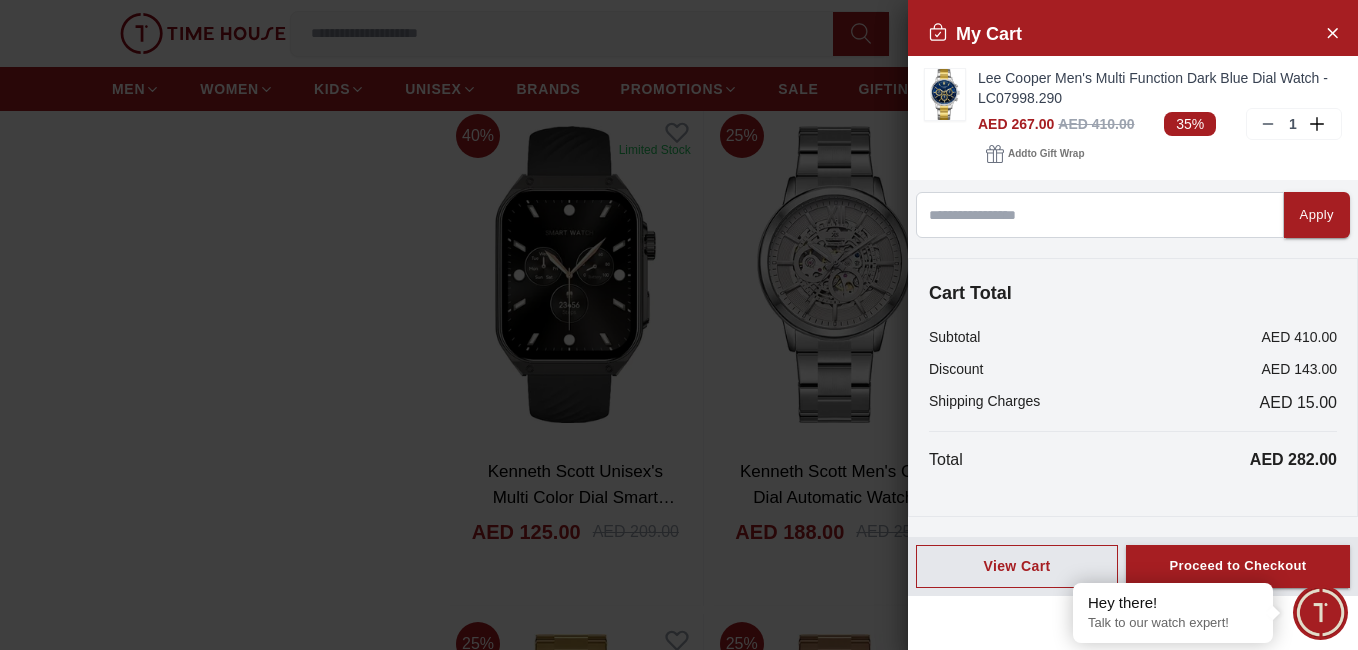 click at bounding box center [679, 325] 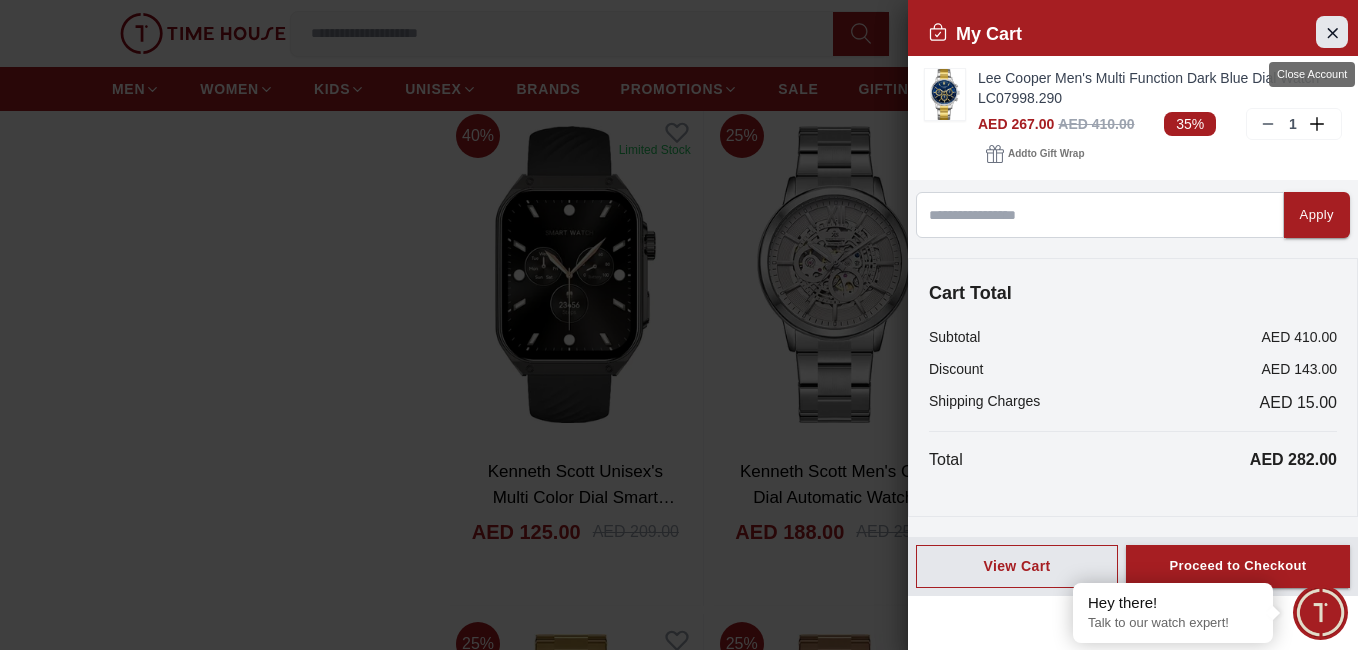 click 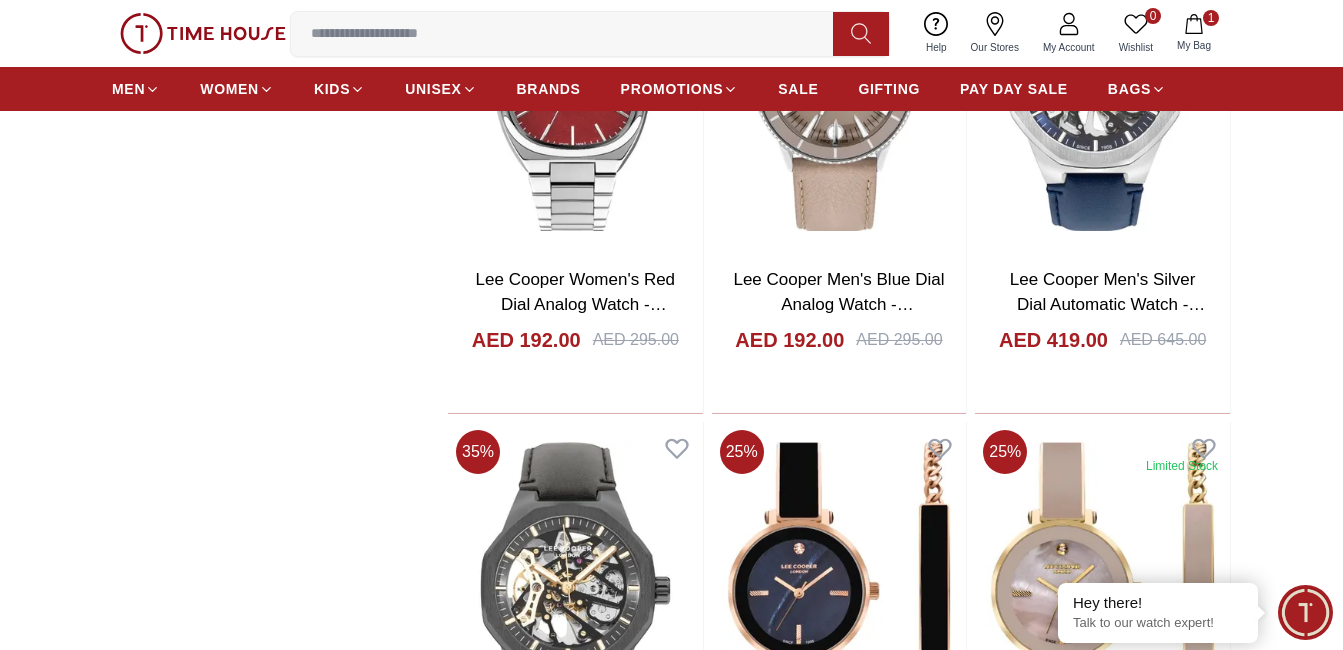 scroll, scrollTop: 11700, scrollLeft: 0, axis: vertical 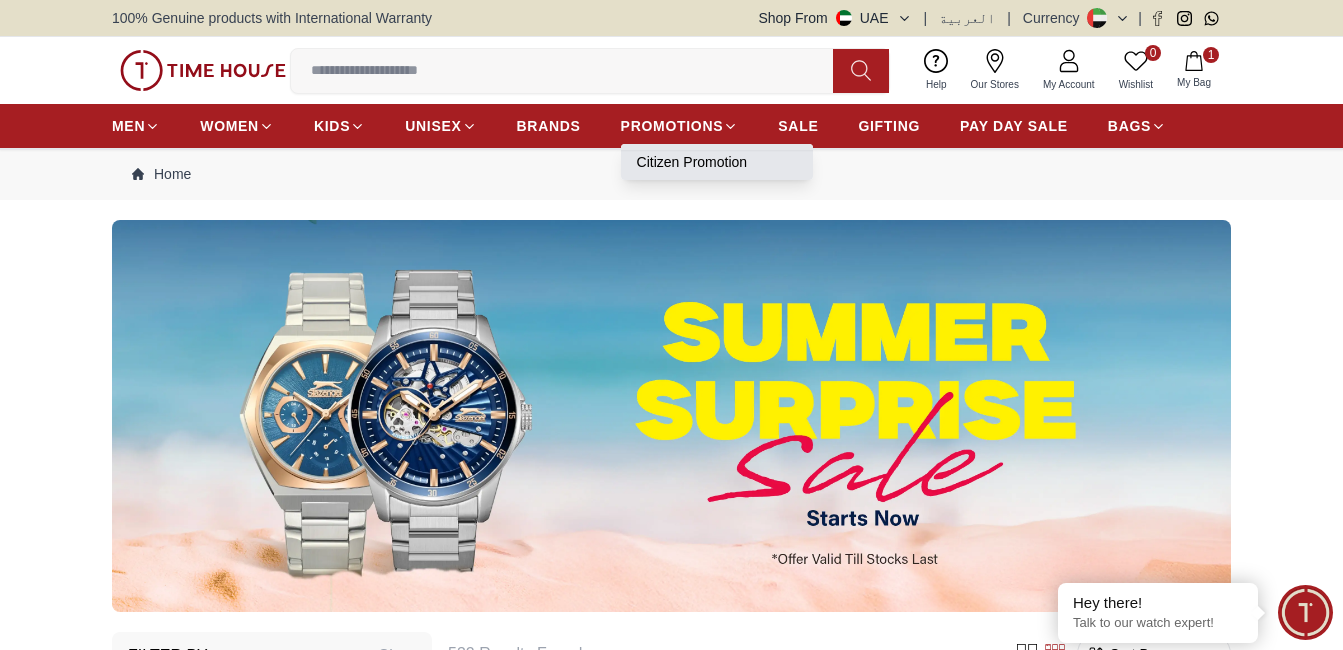 click on "Citizen Promotion" at bounding box center [717, 162] 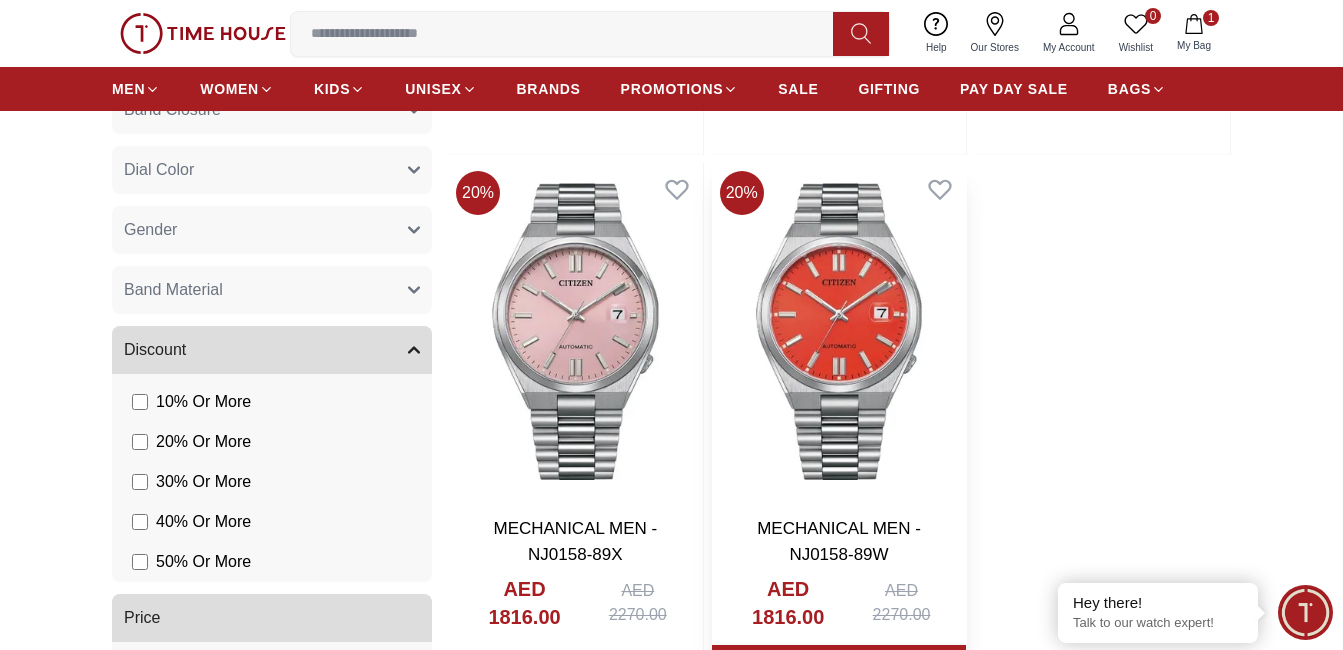 scroll, scrollTop: 900, scrollLeft: 0, axis: vertical 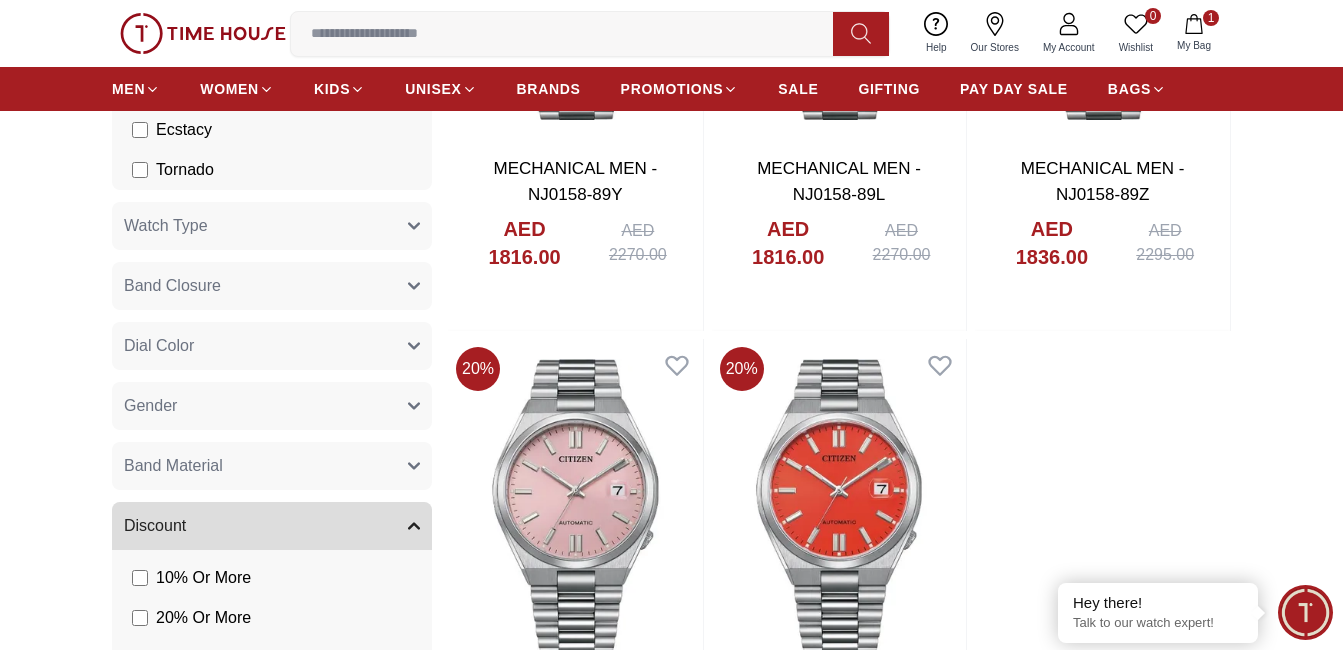 click on "1 My Bag" at bounding box center [1194, 33] 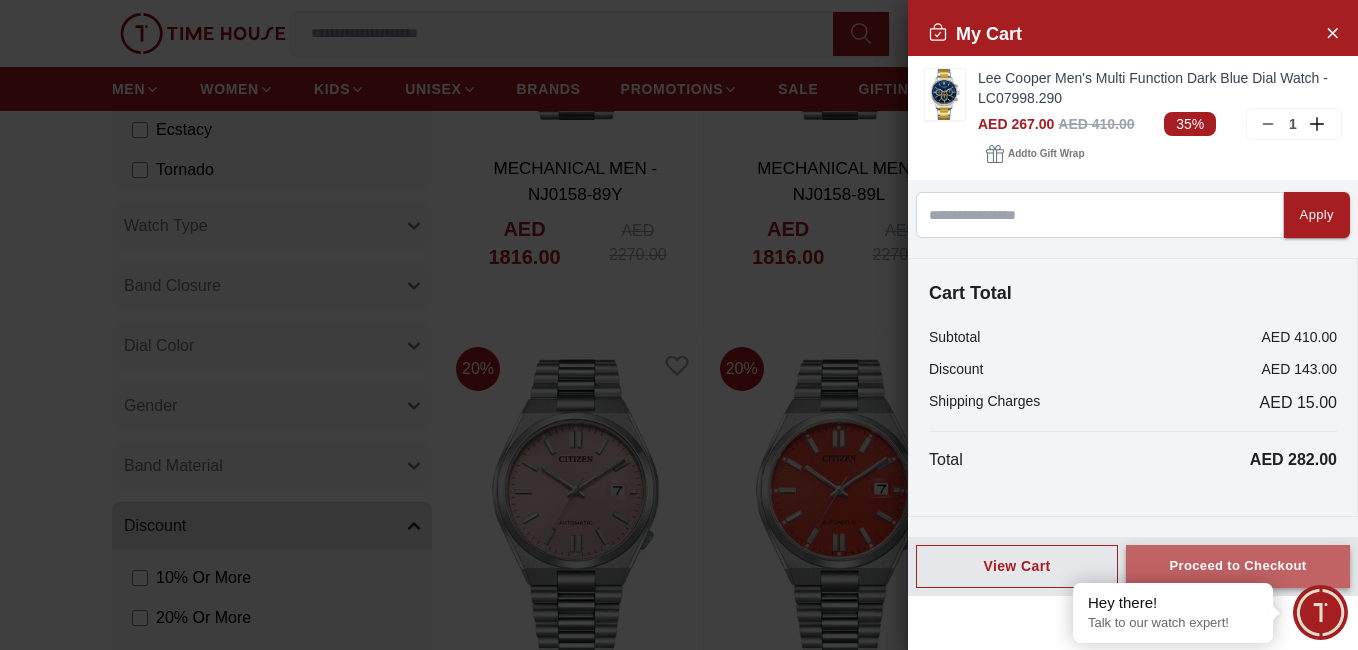 click on "Proceed to Checkout" at bounding box center [1237, 566] 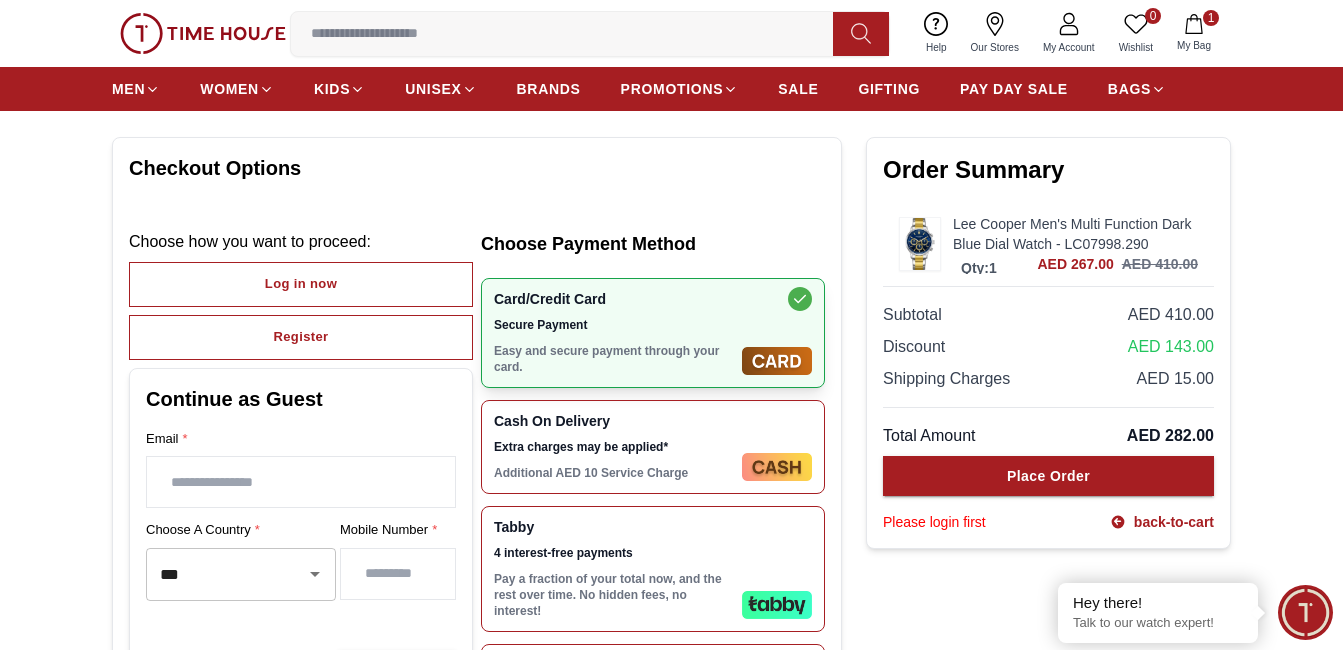 scroll, scrollTop: 100, scrollLeft: 0, axis: vertical 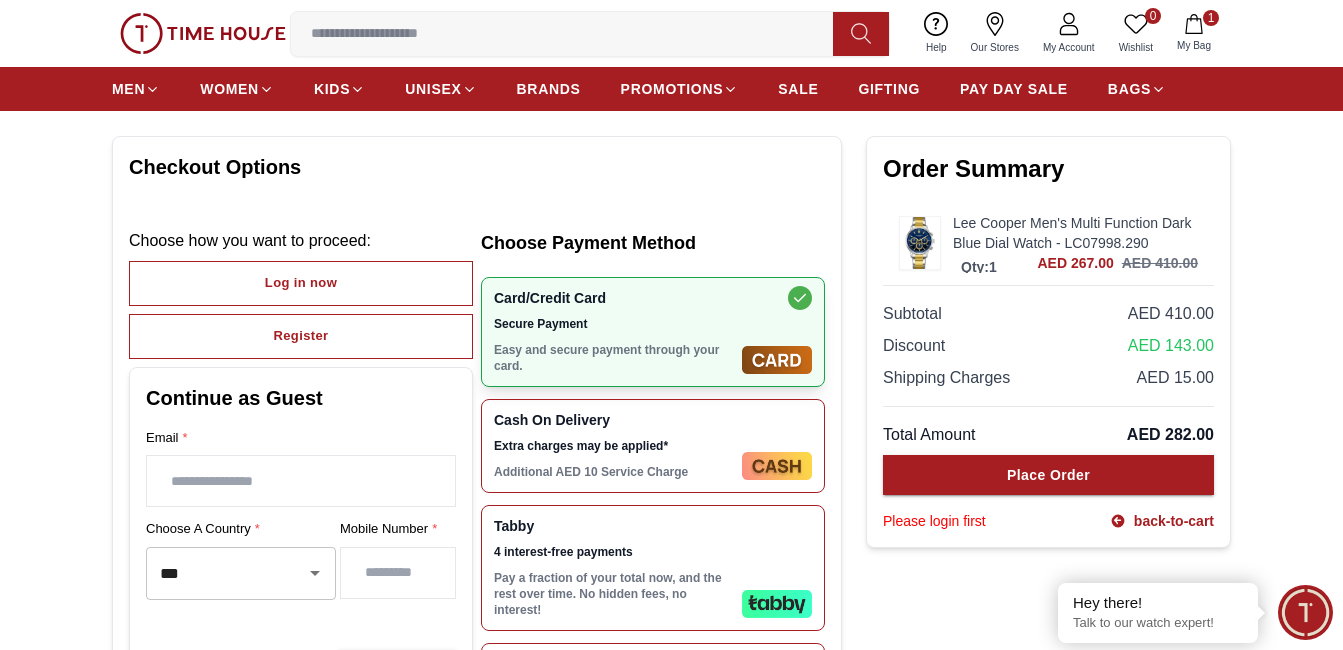 click at bounding box center [301, 481] 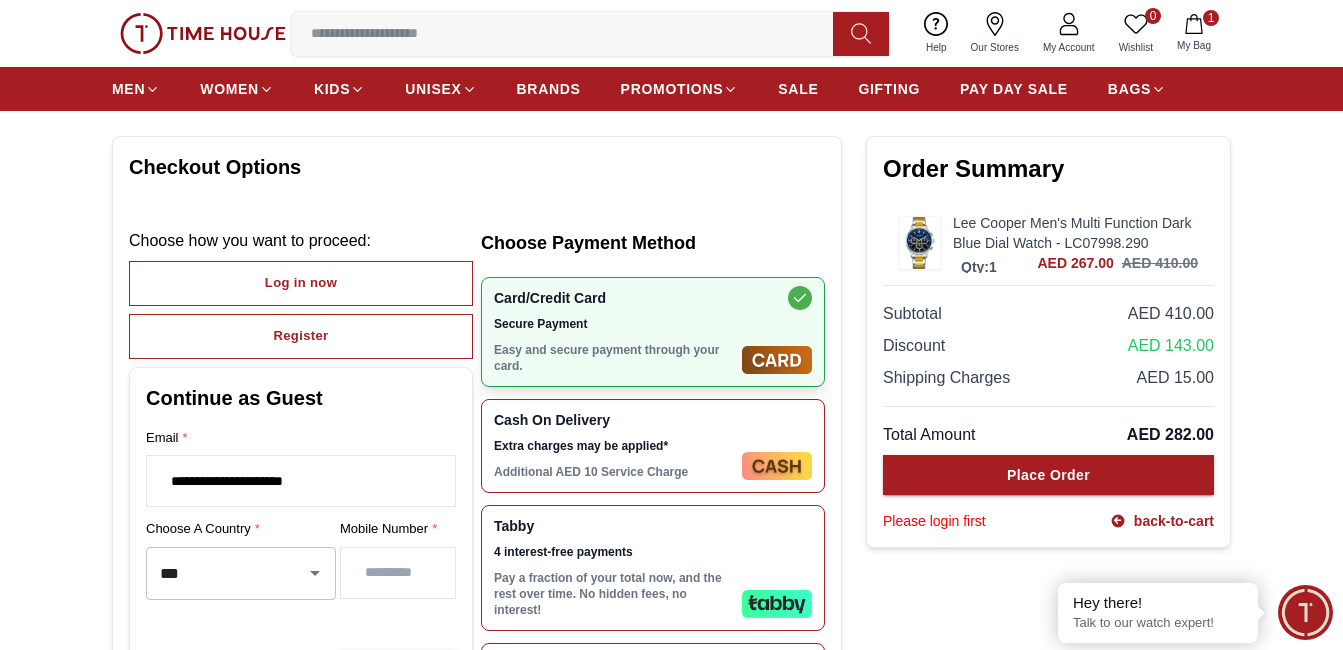 click at bounding box center (398, 573) 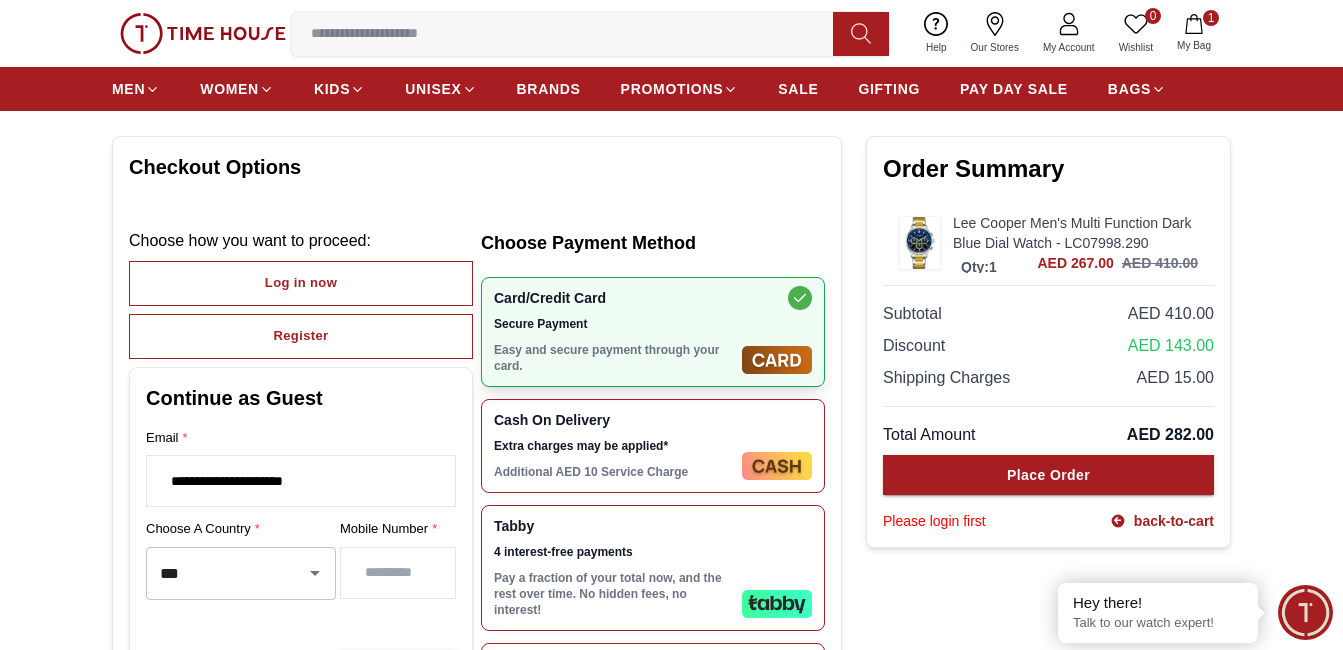 type on "**" 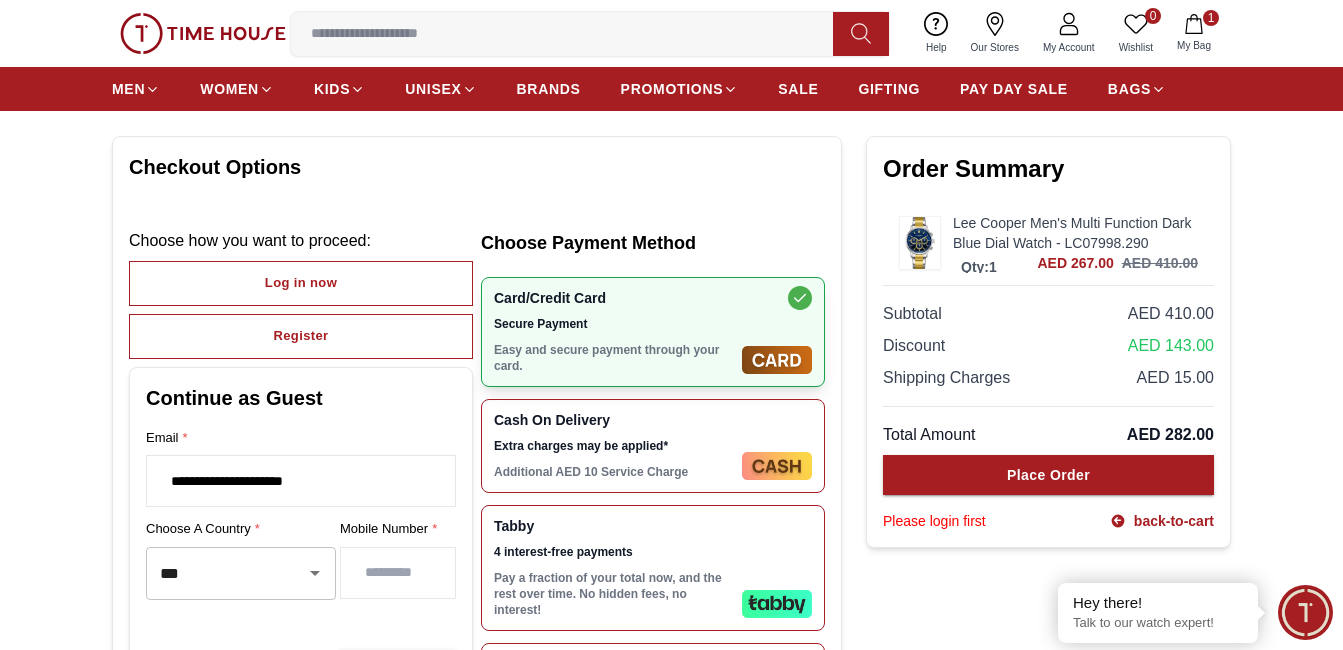 type on "*" 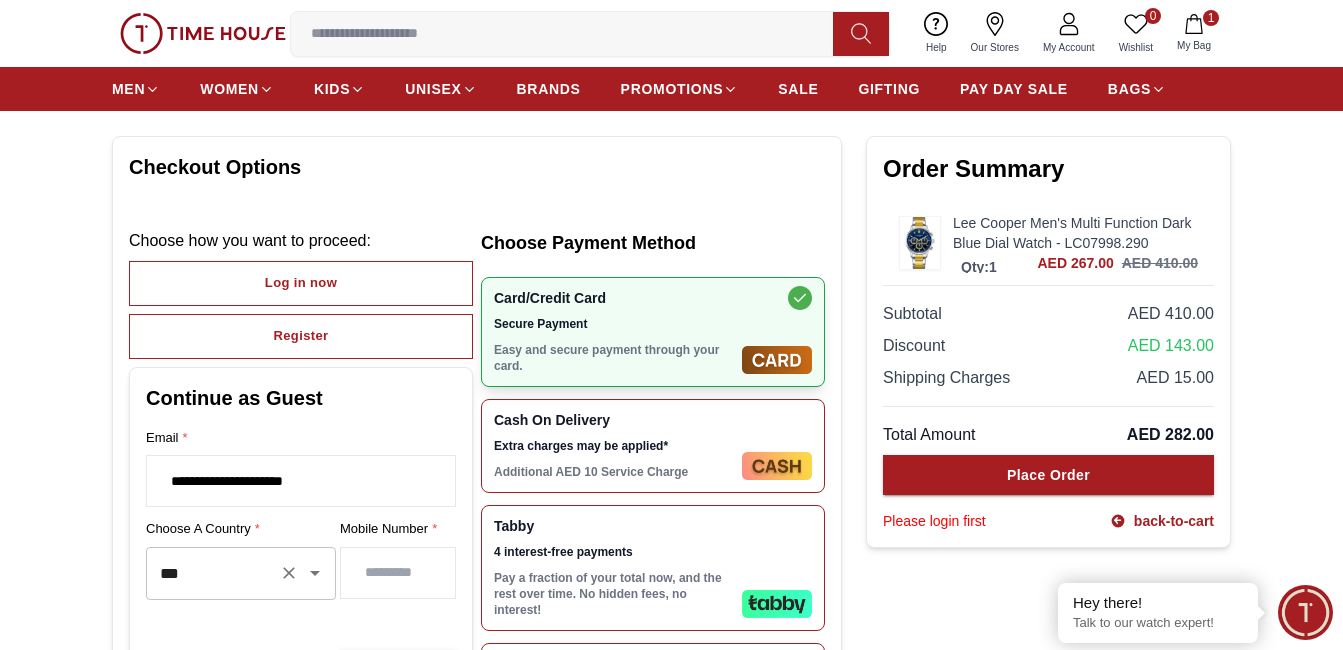 drag, startPoint x: 396, startPoint y: 568, endPoint x: 317, endPoint y: 578, distance: 79.630394 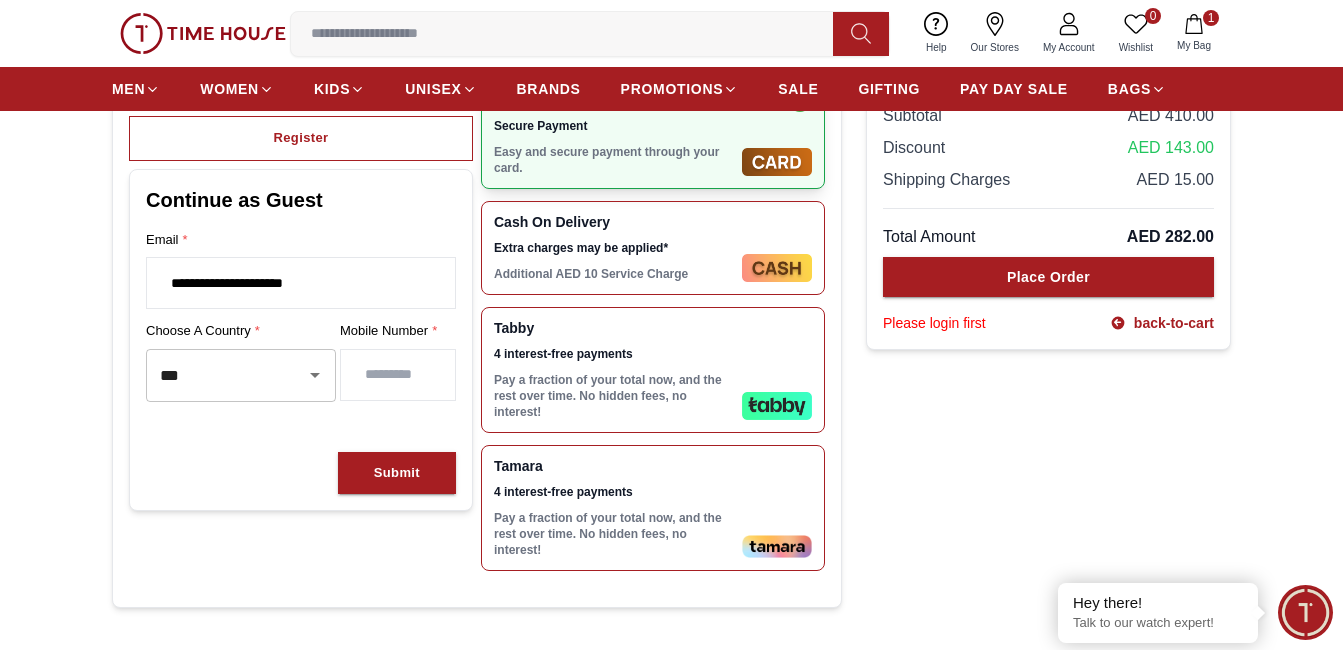 scroll, scrollTop: 300, scrollLeft: 0, axis: vertical 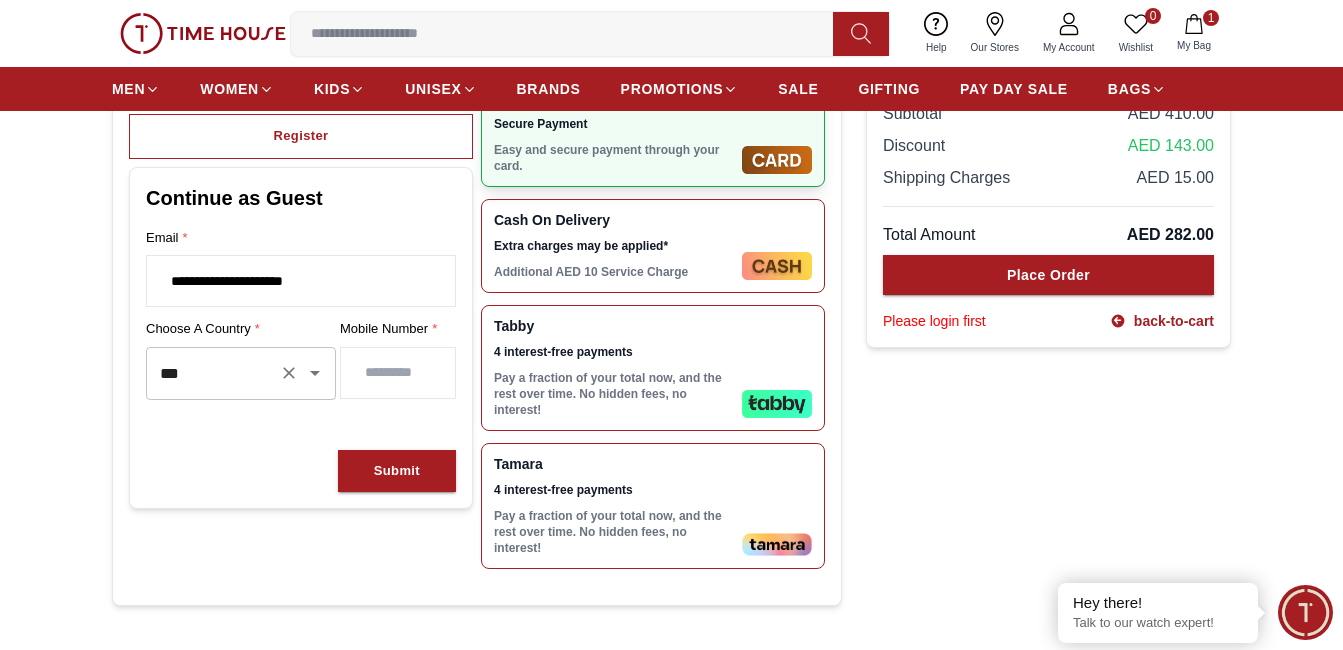 click 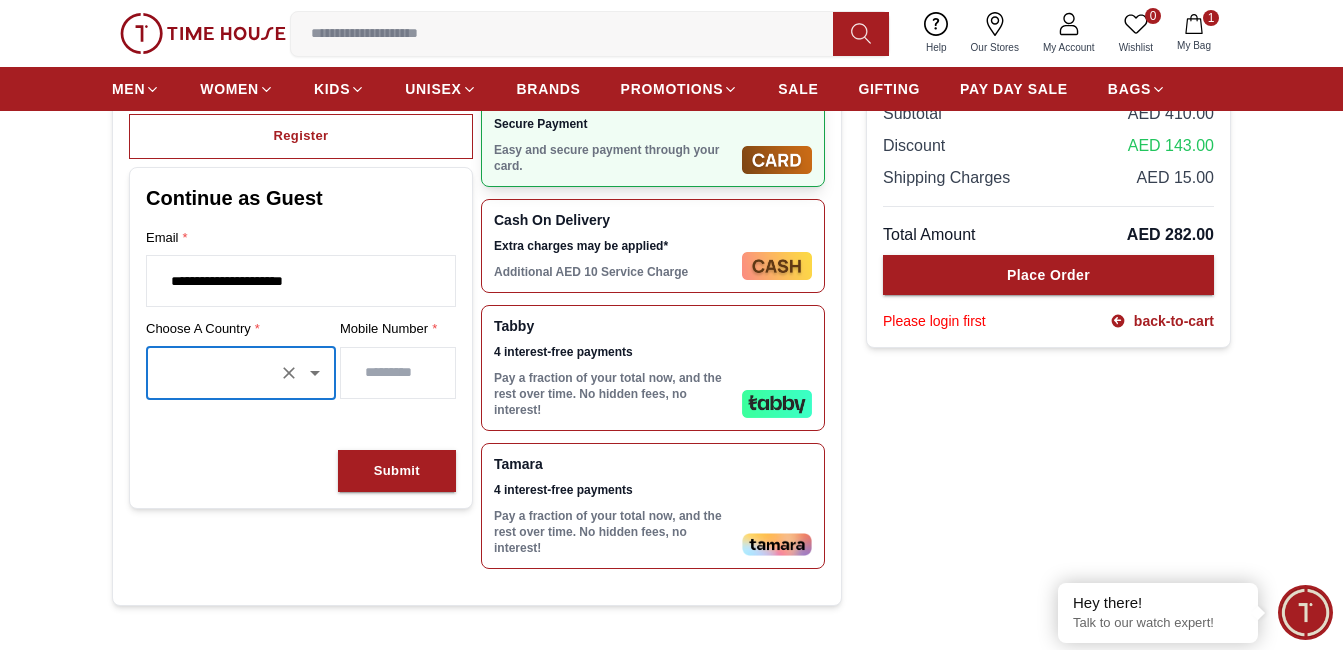 click 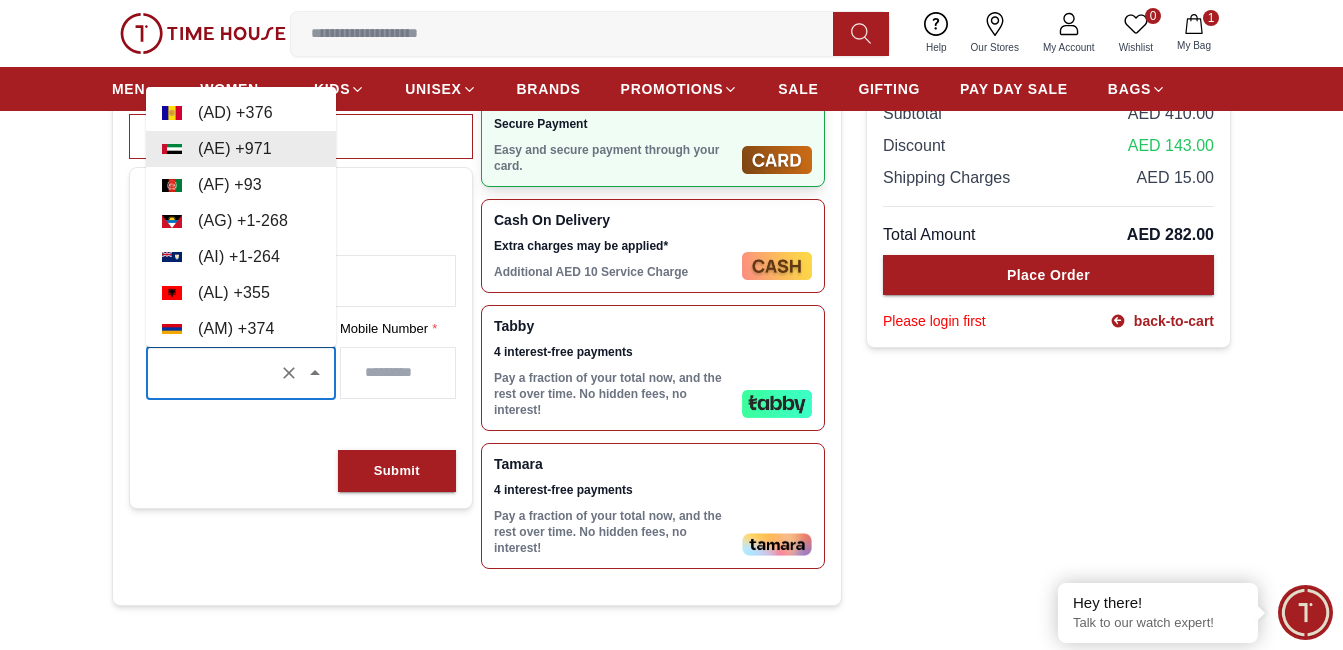 click on "( AE ) + [PHONE]" at bounding box center (241, 149) 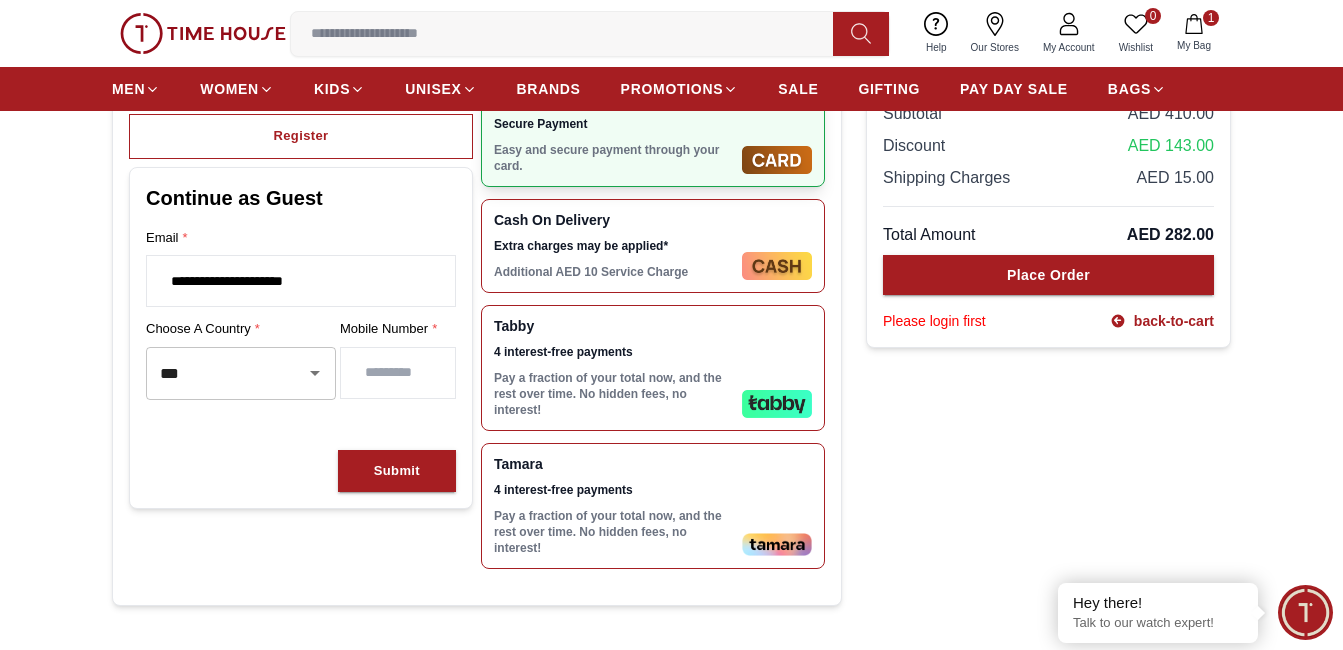 click on "*" at bounding box center (398, 373) 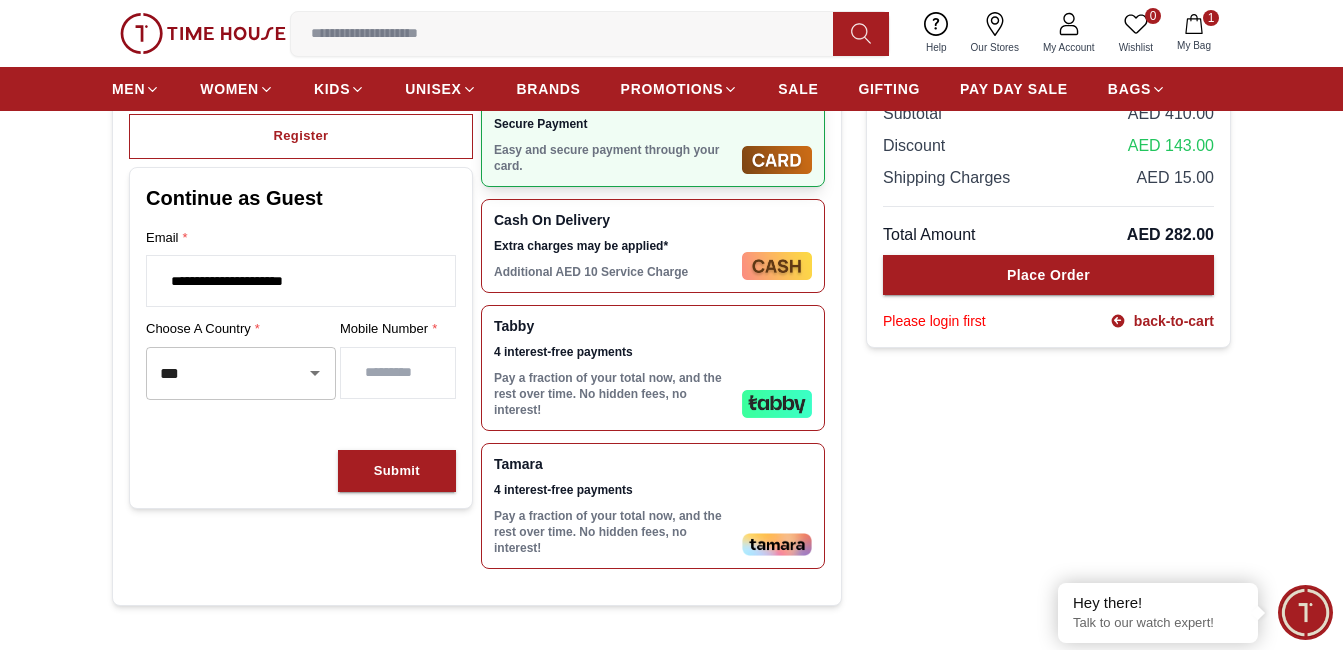 scroll, scrollTop: 0, scrollLeft: 19, axis: horizontal 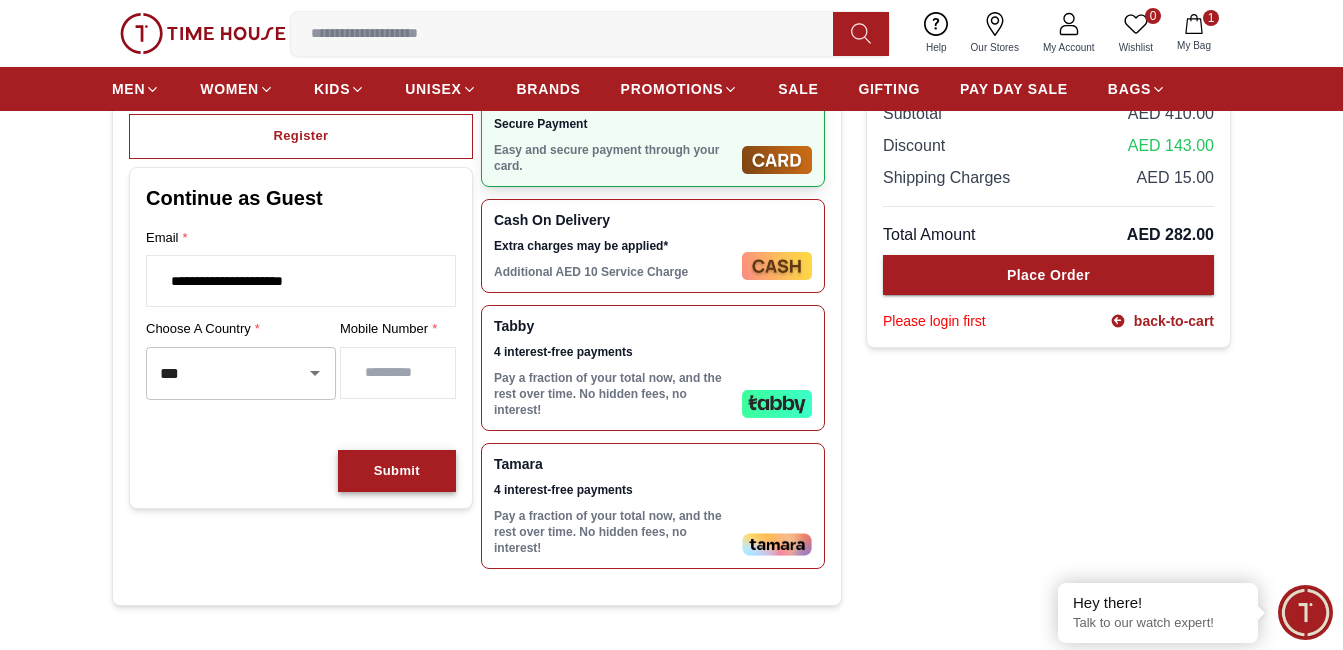 type on "*********" 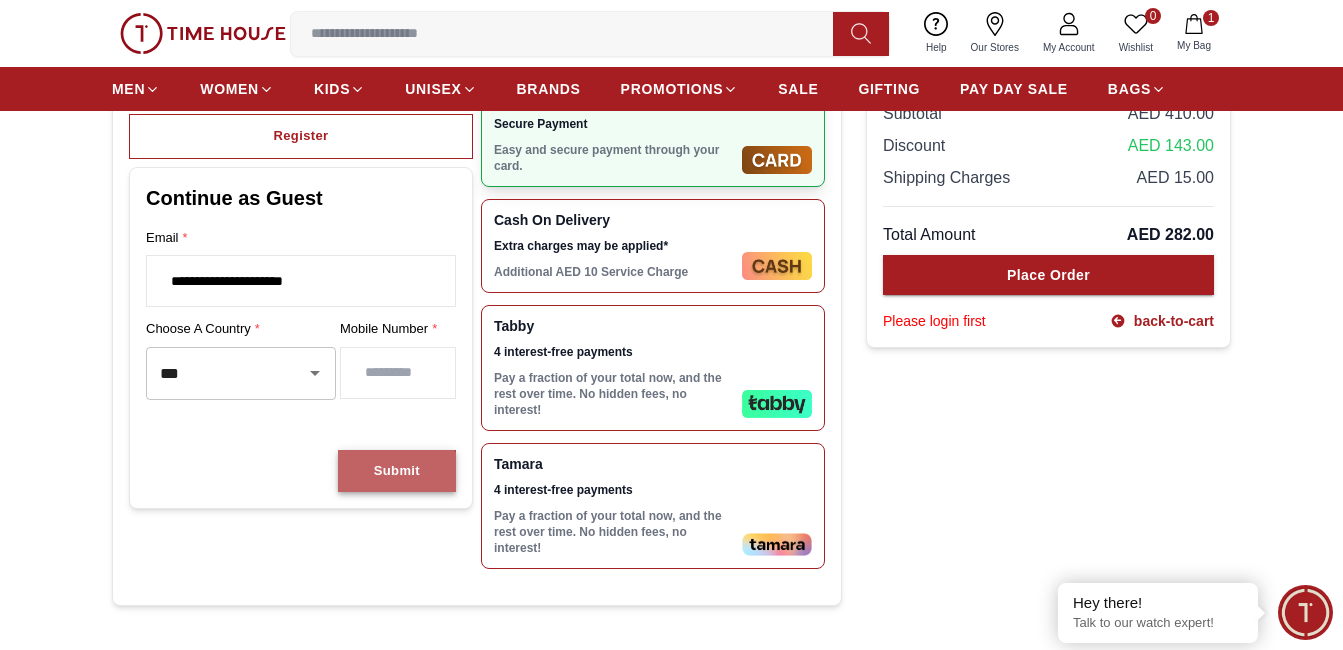 click on "Submit" at bounding box center [397, 471] 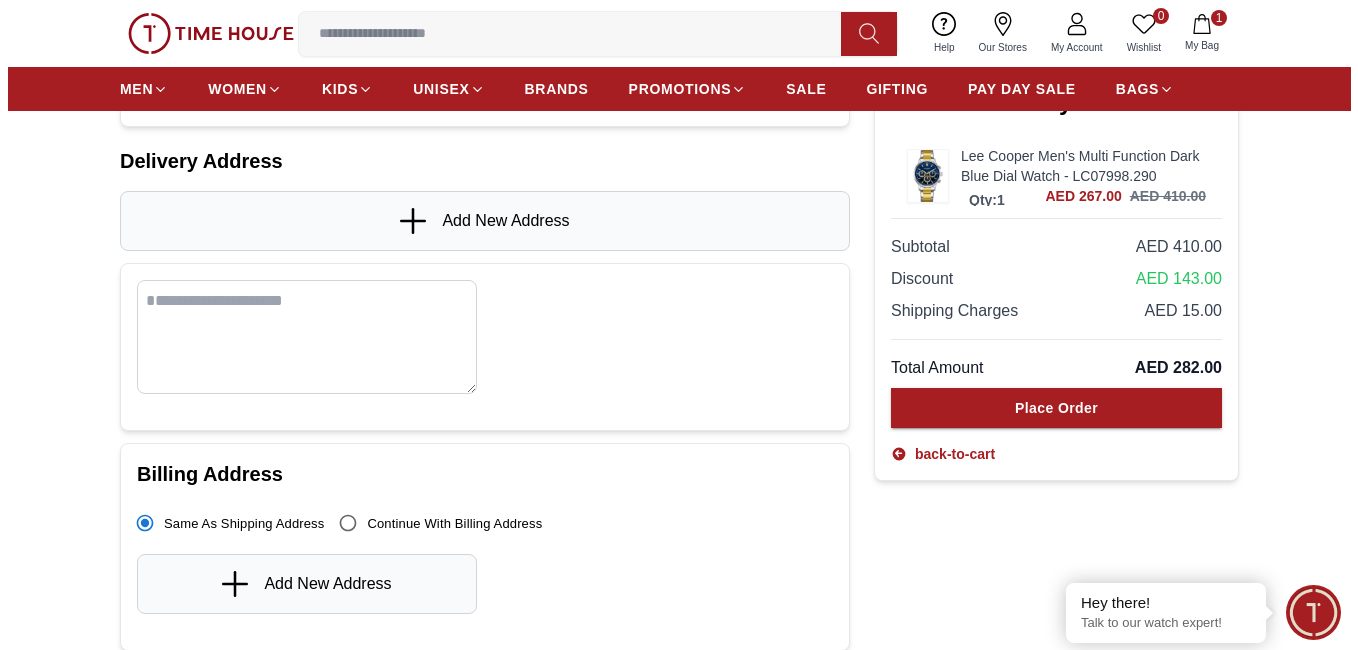 scroll, scrollTop: 0, scrollLeft: 0, axis: both 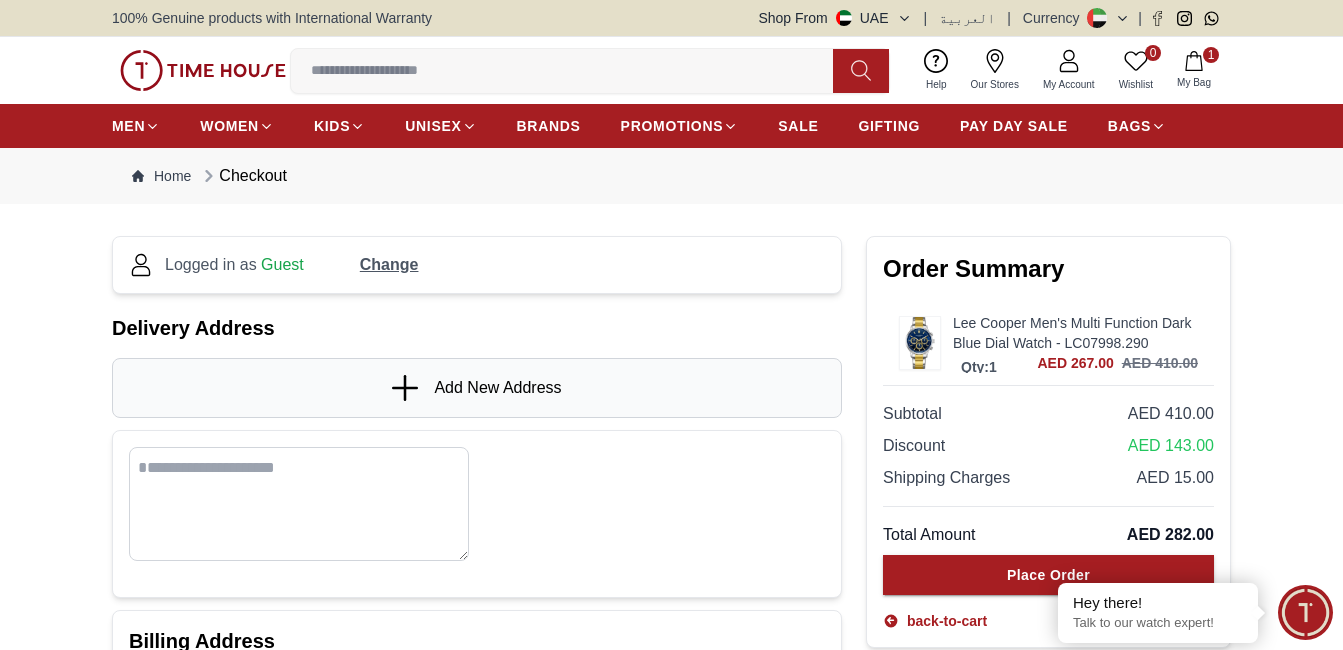 click on "Add New Address" at bounding box center [497, 388] 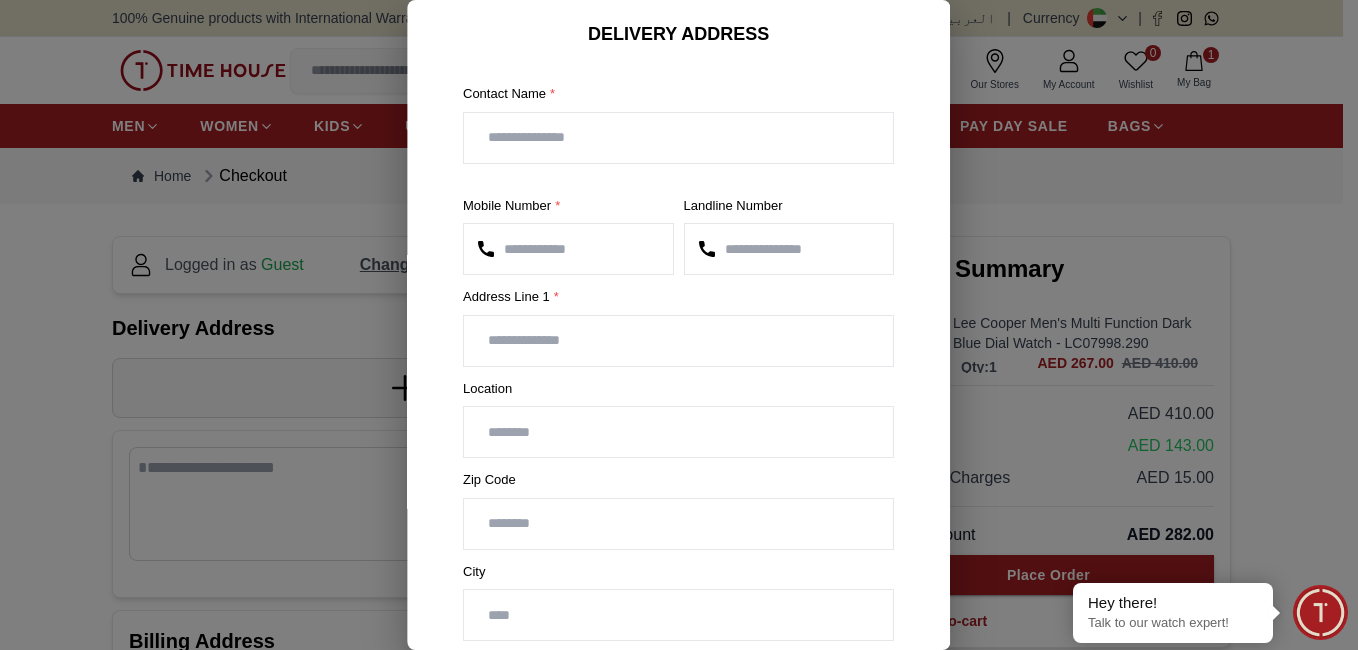 click at bounding box center (678, 341) 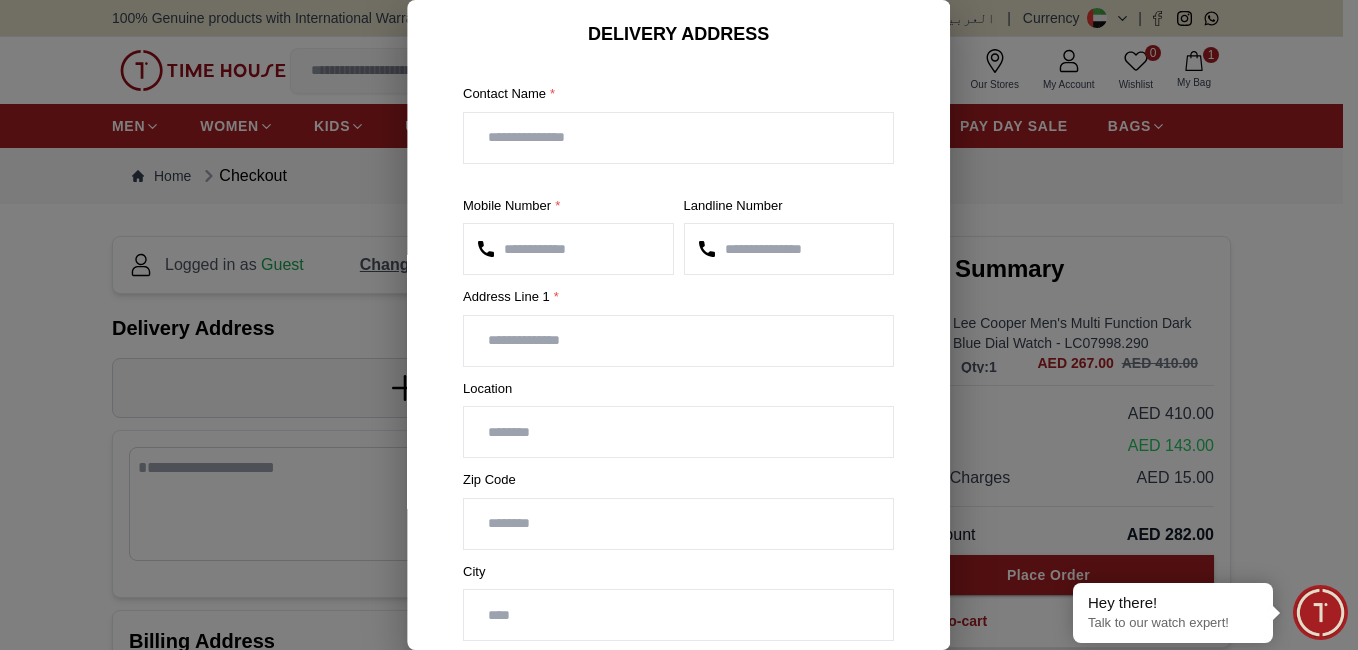 type on "**********" 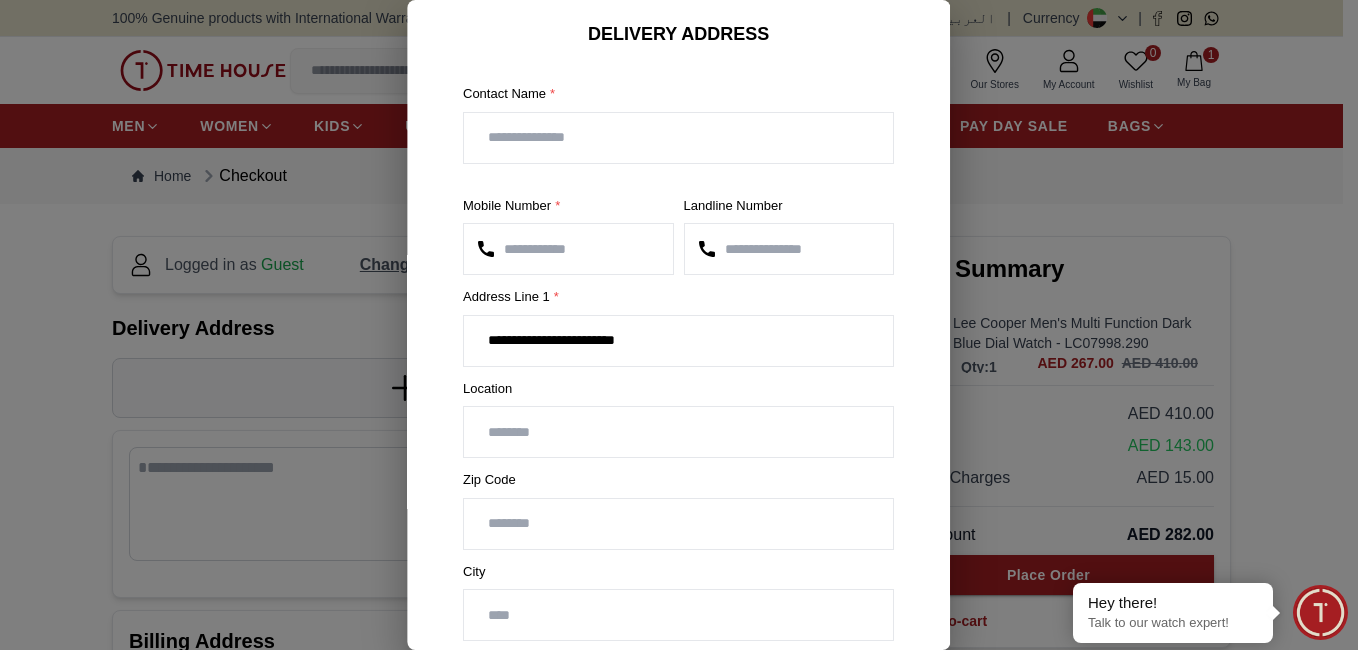 type on "**********" 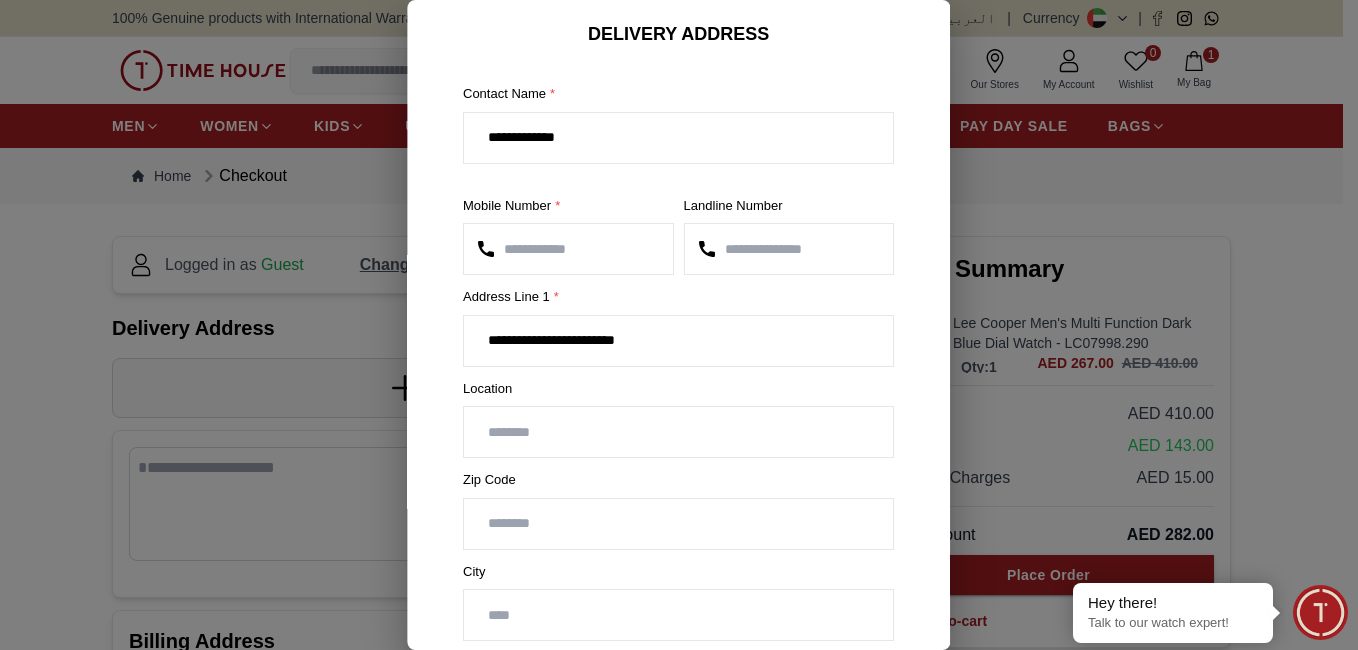 type on "******" 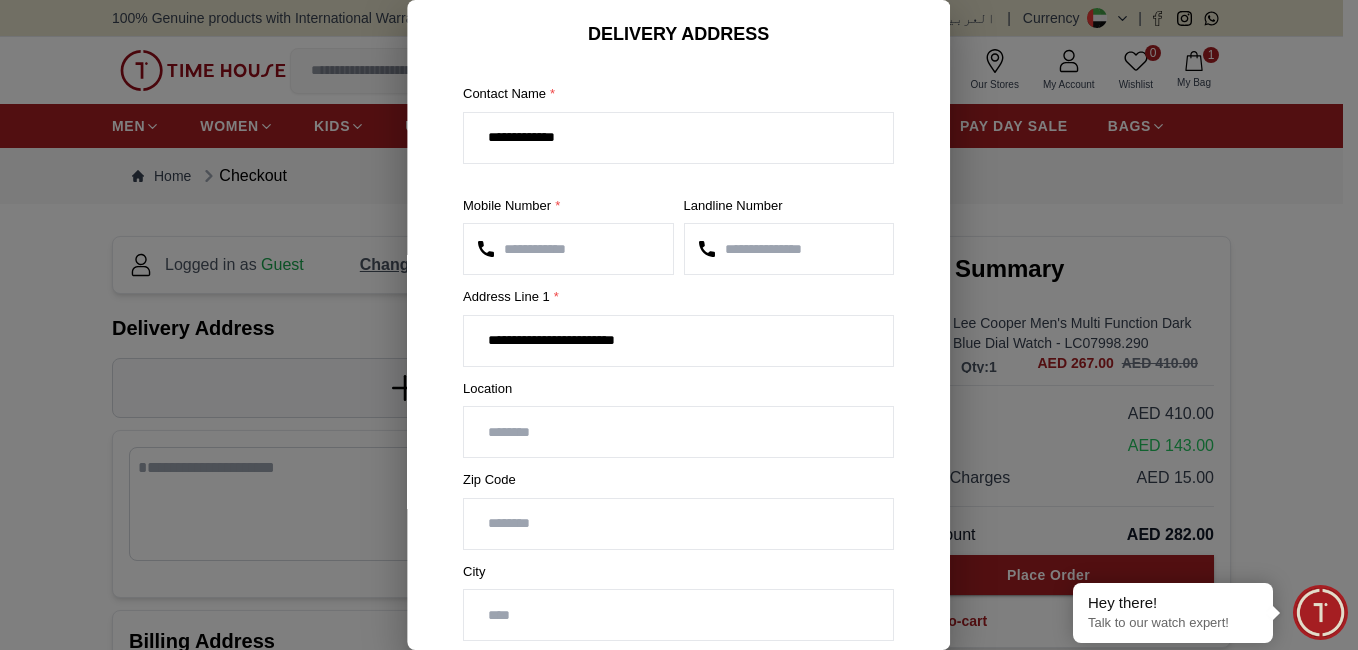 type on "*******" 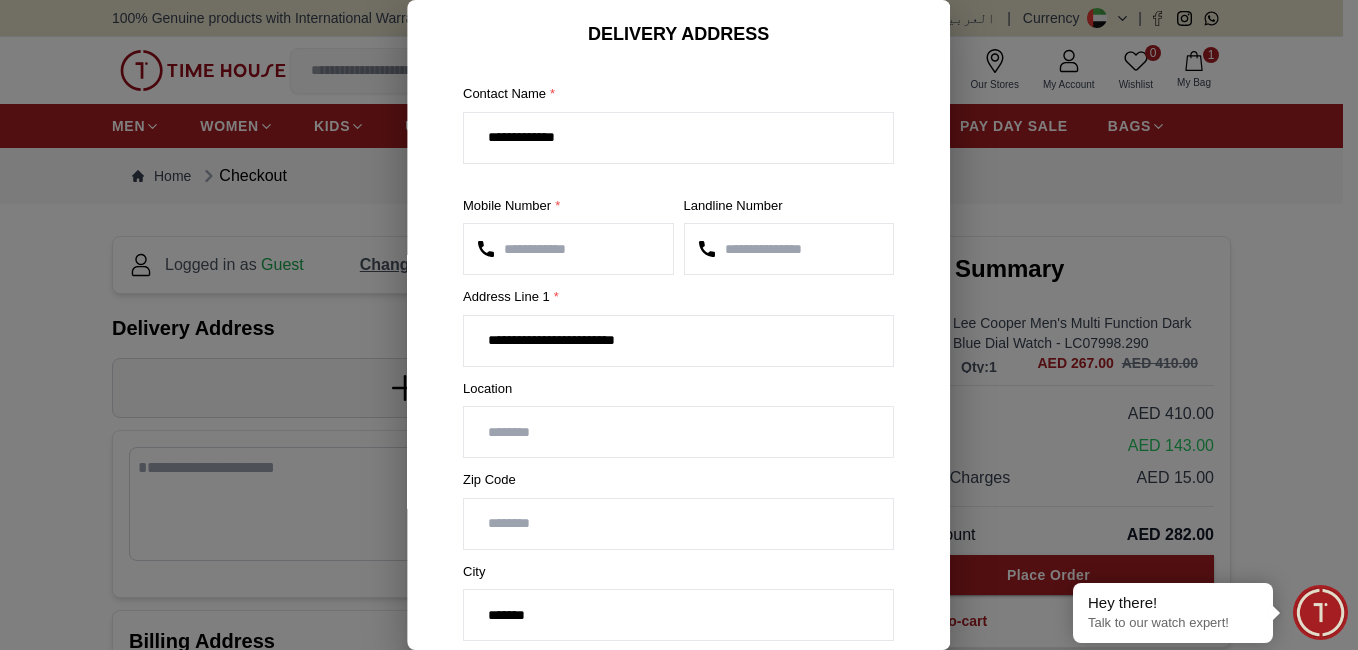 click at bounding box center (678, 432) 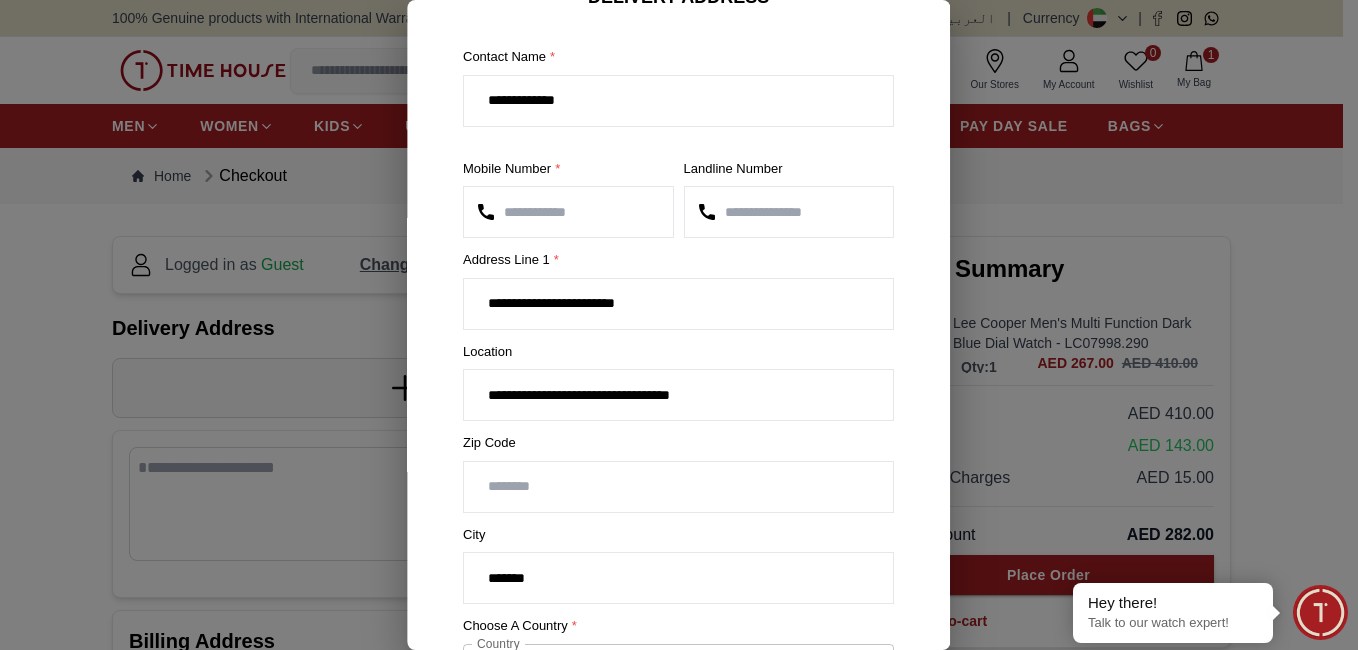 scroll, scrollTop: 100, scrollLeft: 0, axis: vertical 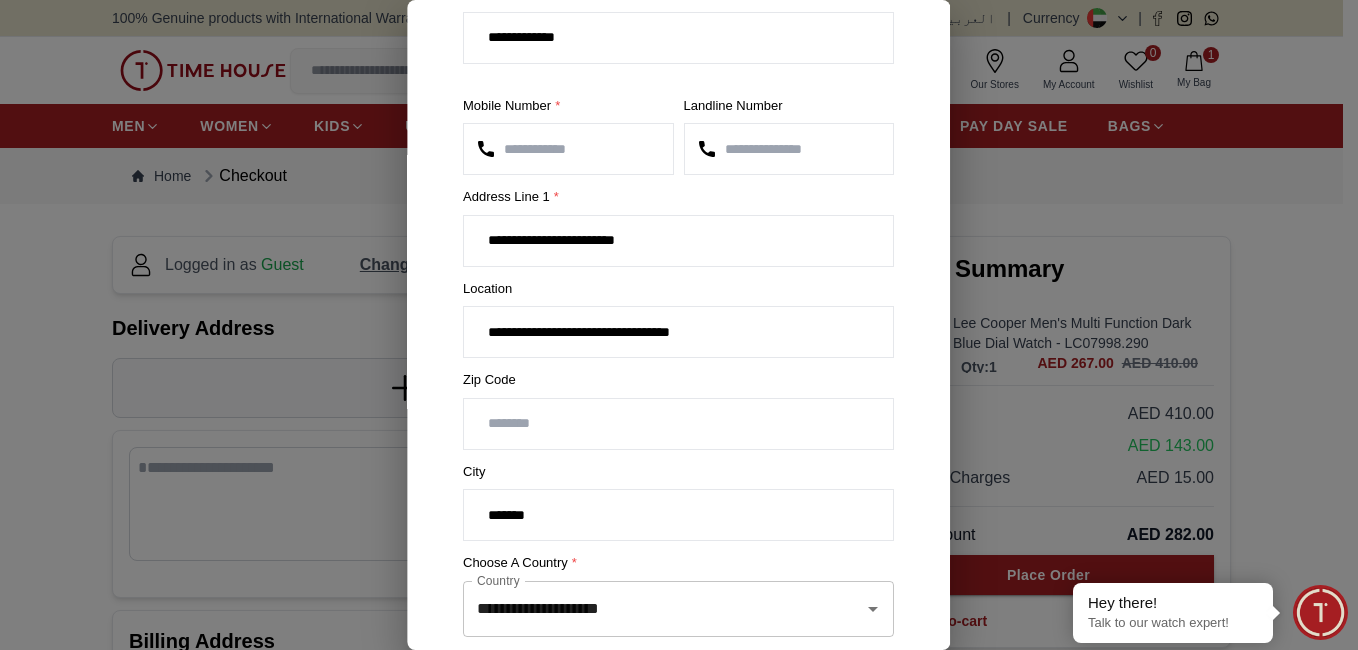 drag, startPoint x: 795, startPoint y: 333, endPoint x: 687, endPoint y: 335, distance: 108.01852 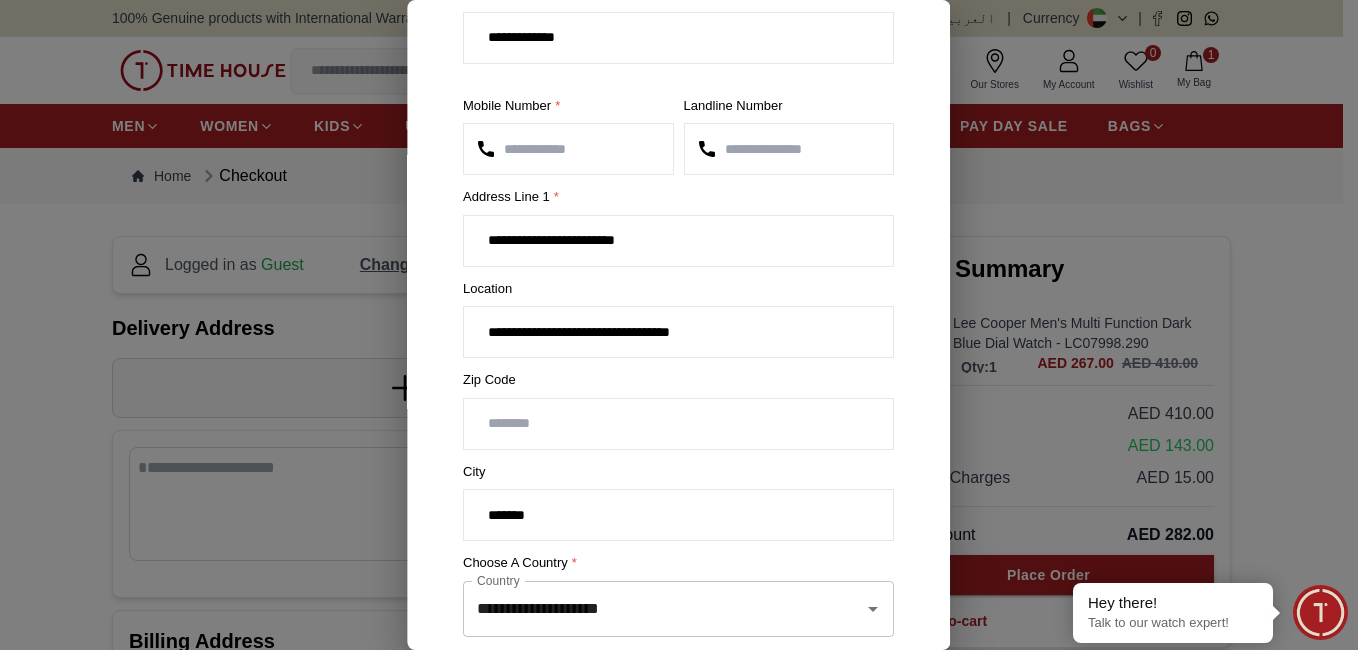 click on "**********" at bounding box center [678, 332] 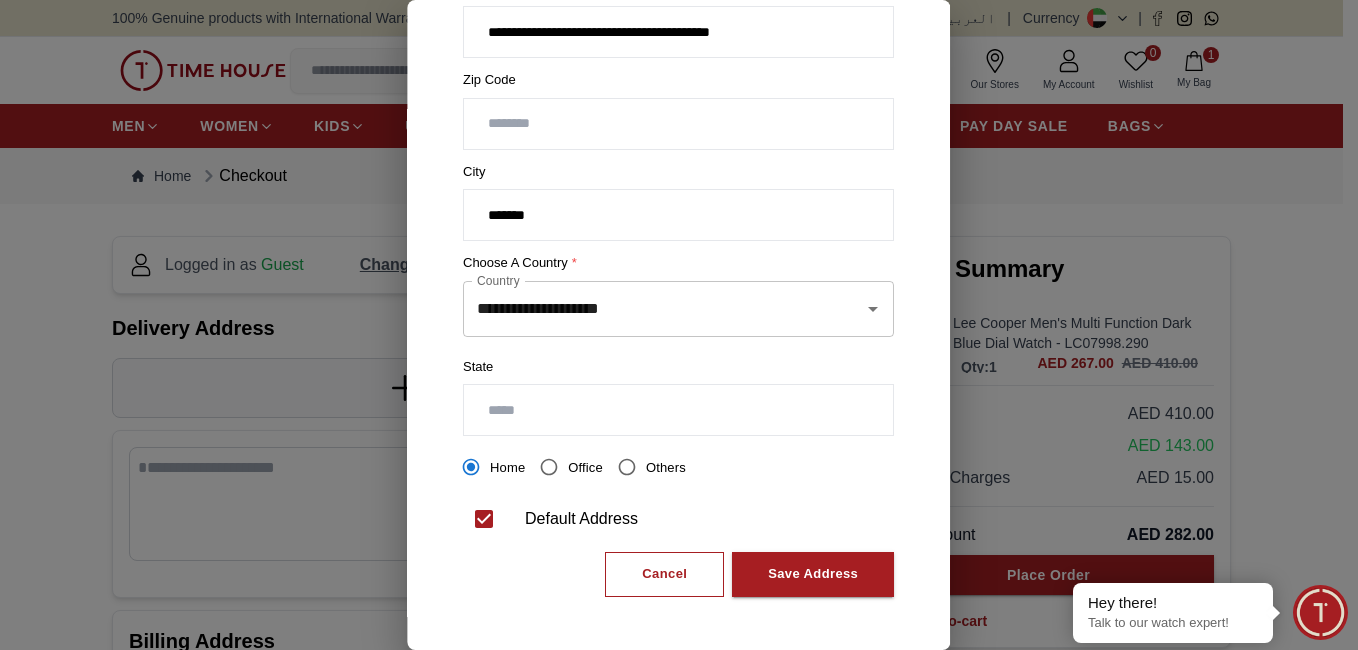 scroll, scrollTop: 403, scrollLeft: 0, axis: vertical 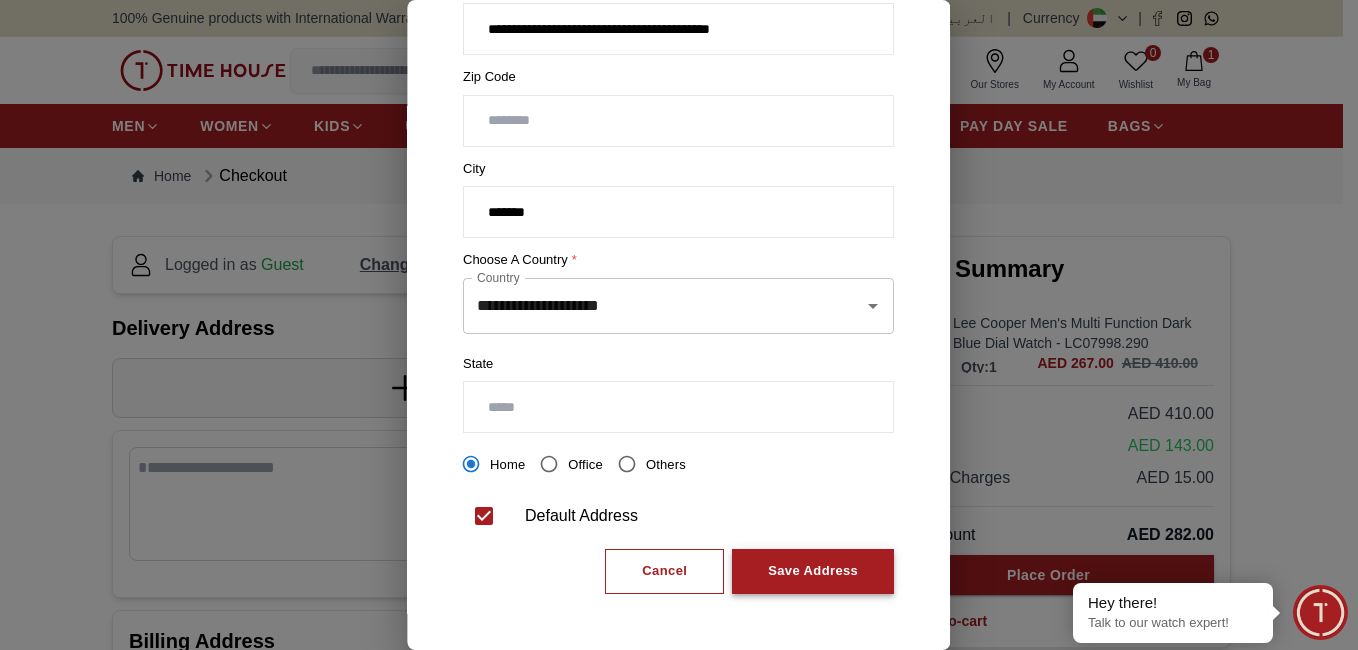 type on "**********" 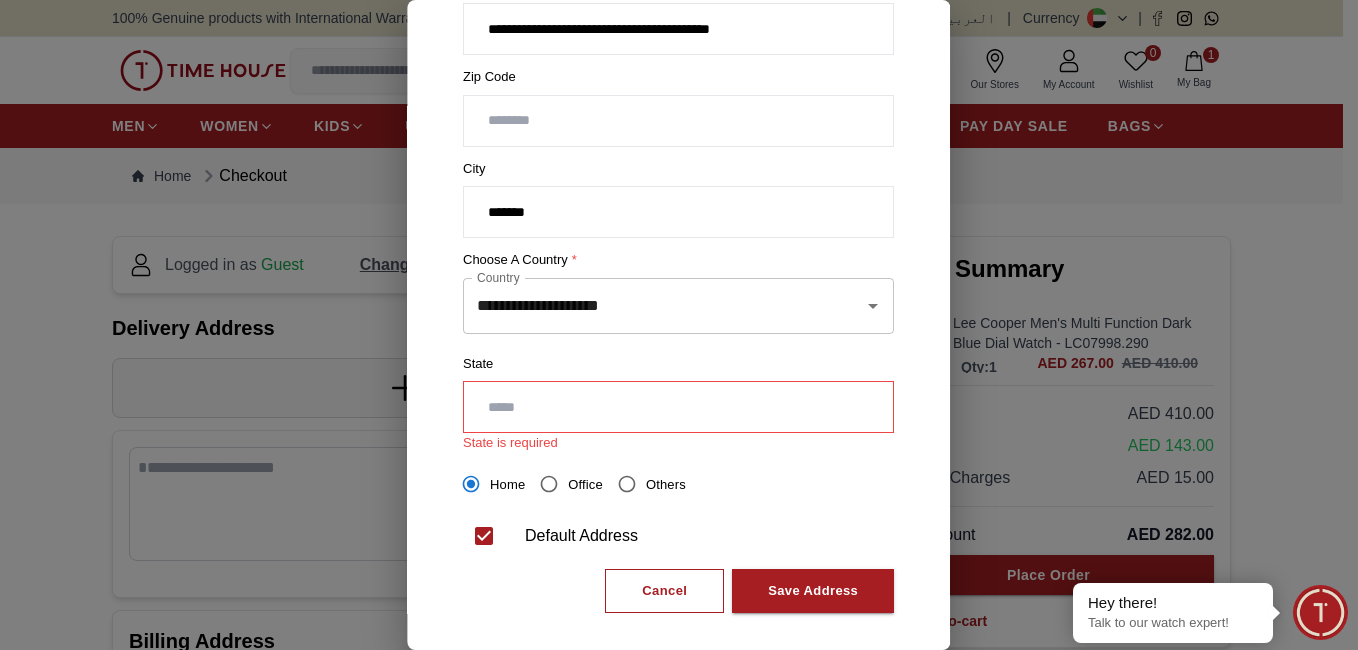 click at bounding box center [678, 407] 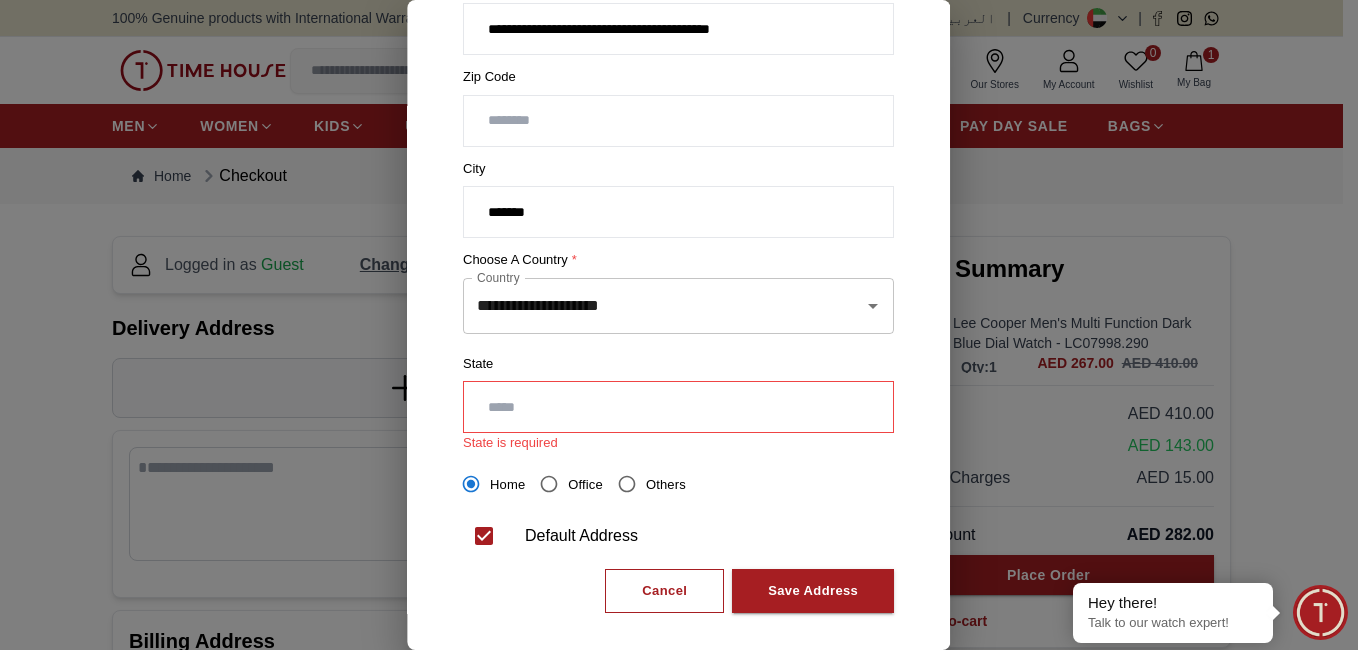 type on "*******" 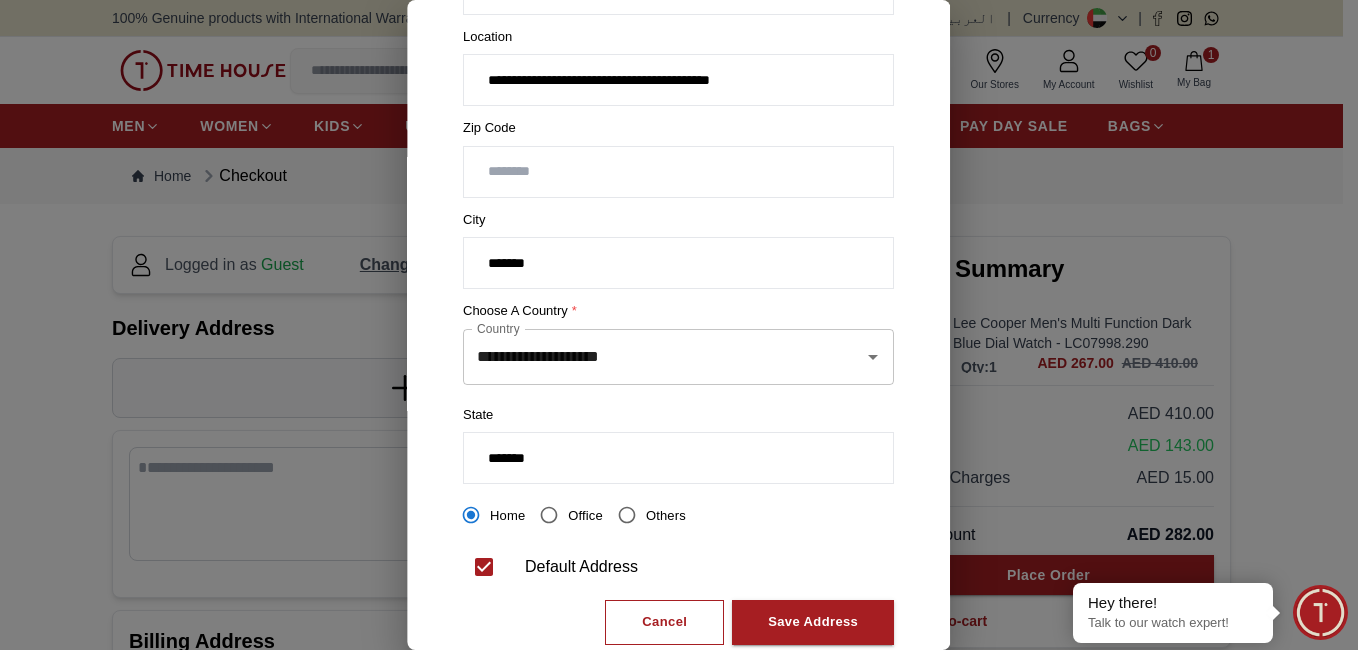 scroll, scrollTop: 303, scrollLeft: 0, axis: vertical 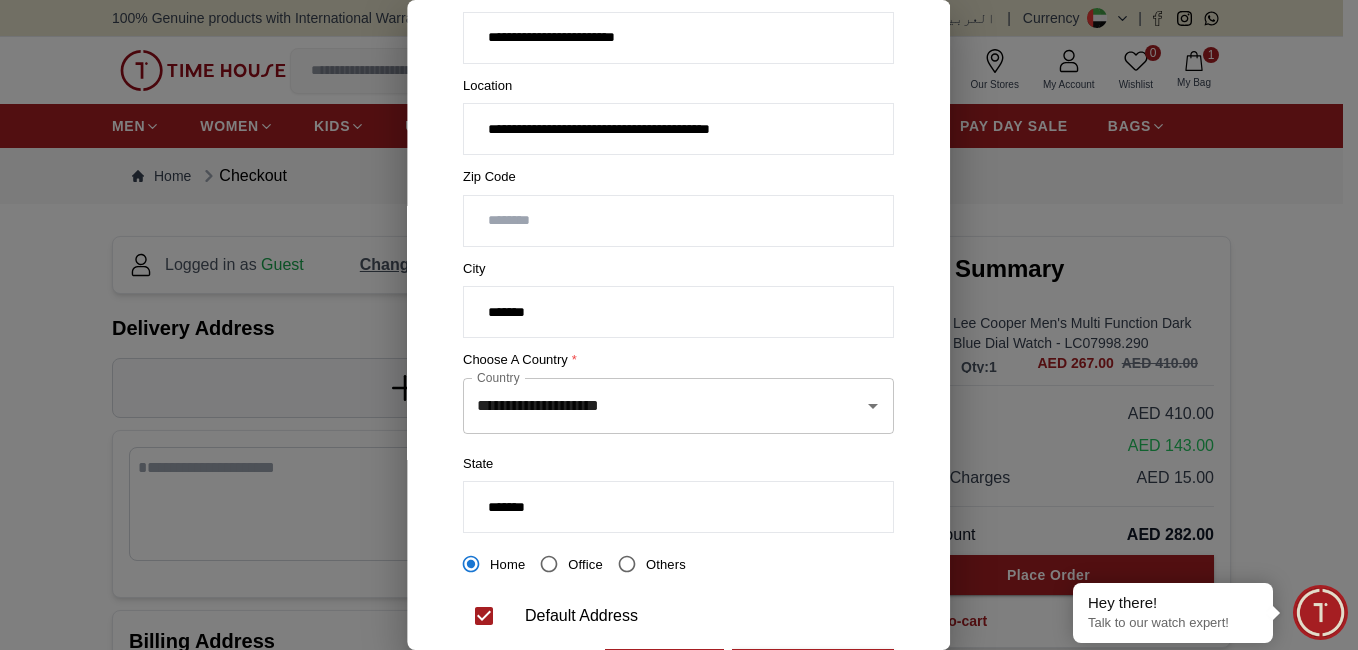 drag, startPoint x: 581, startPoint y: 309, endPoint x: 478, endPoint y: 314, distance: 103.121284 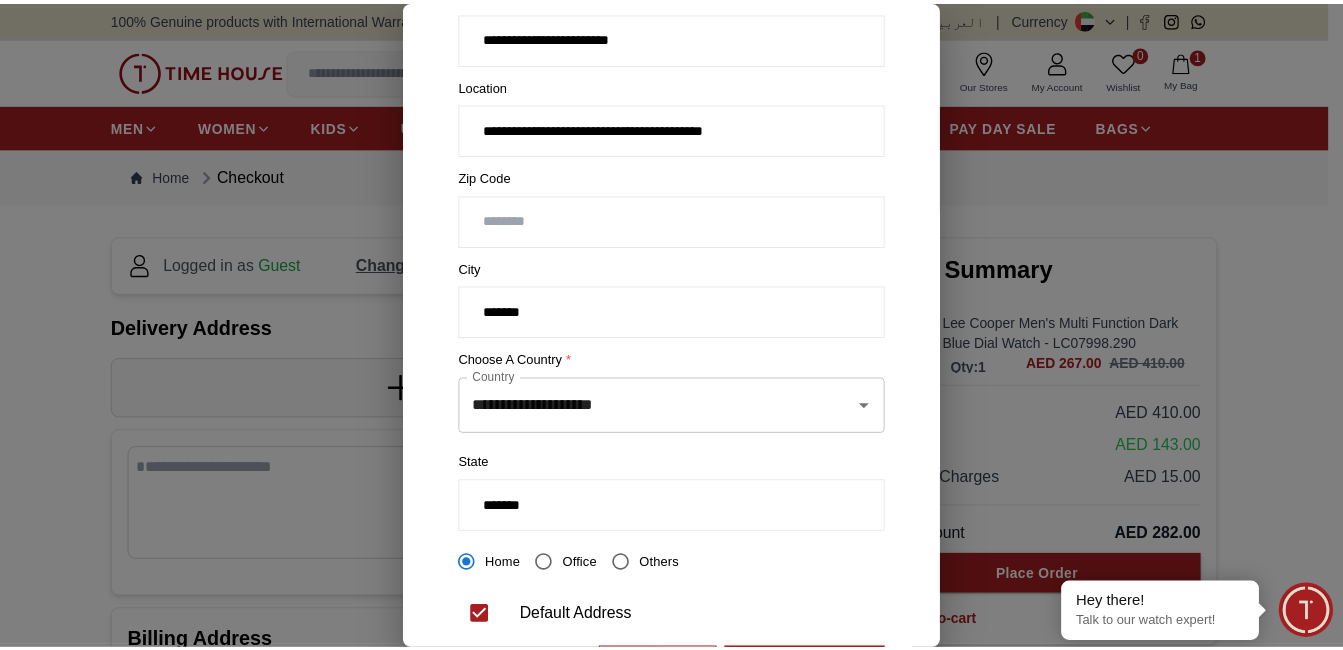 scroll, scrollTop: 403, scrollLeft: 0, axis: vertical 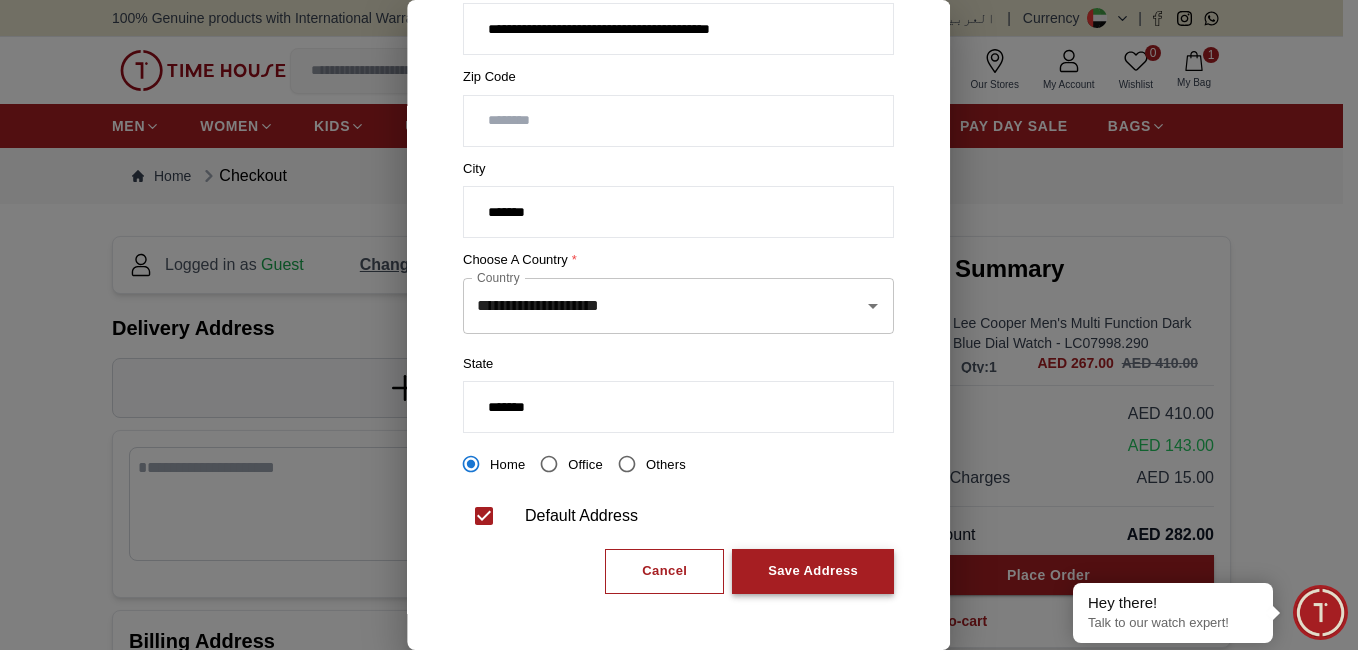 click on "Save Address" at bounding box center [814, 571] 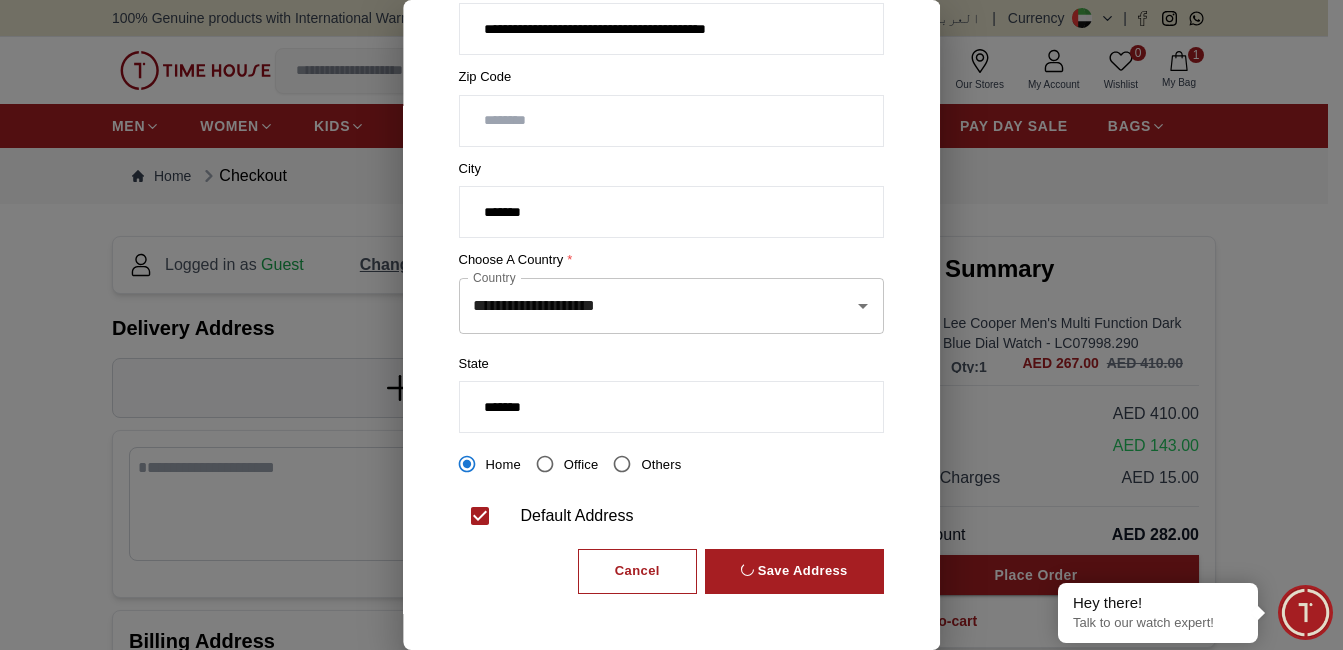 scroll, scrollTop: 0, scrollLeft: 0, axis: both 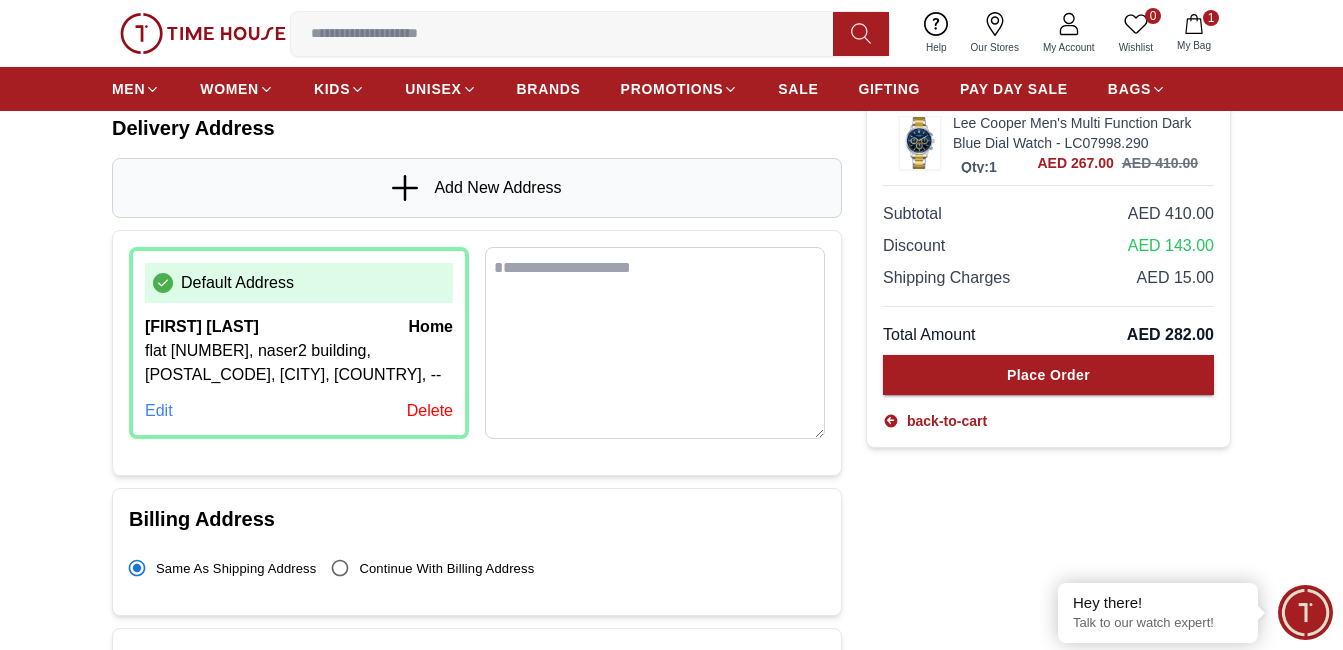 click at bounding box center (655, 343) 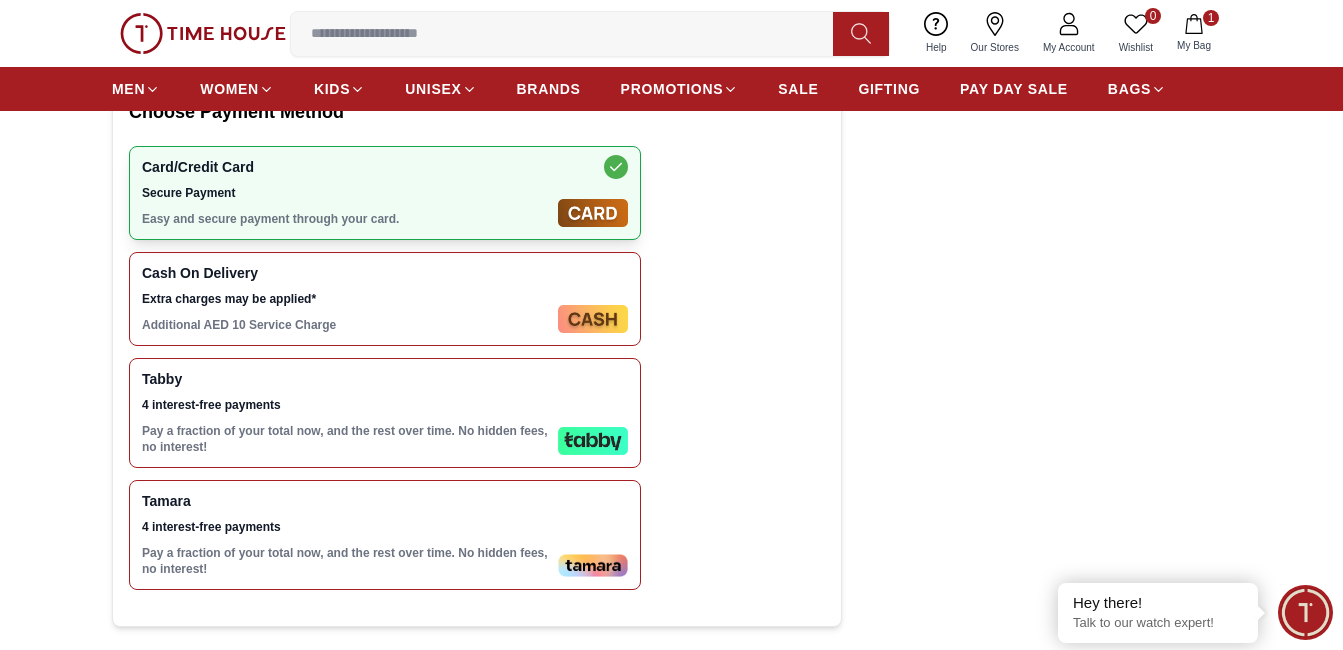 scroll, scrollTop: 700, scrollLeft: 0, axis: vertical 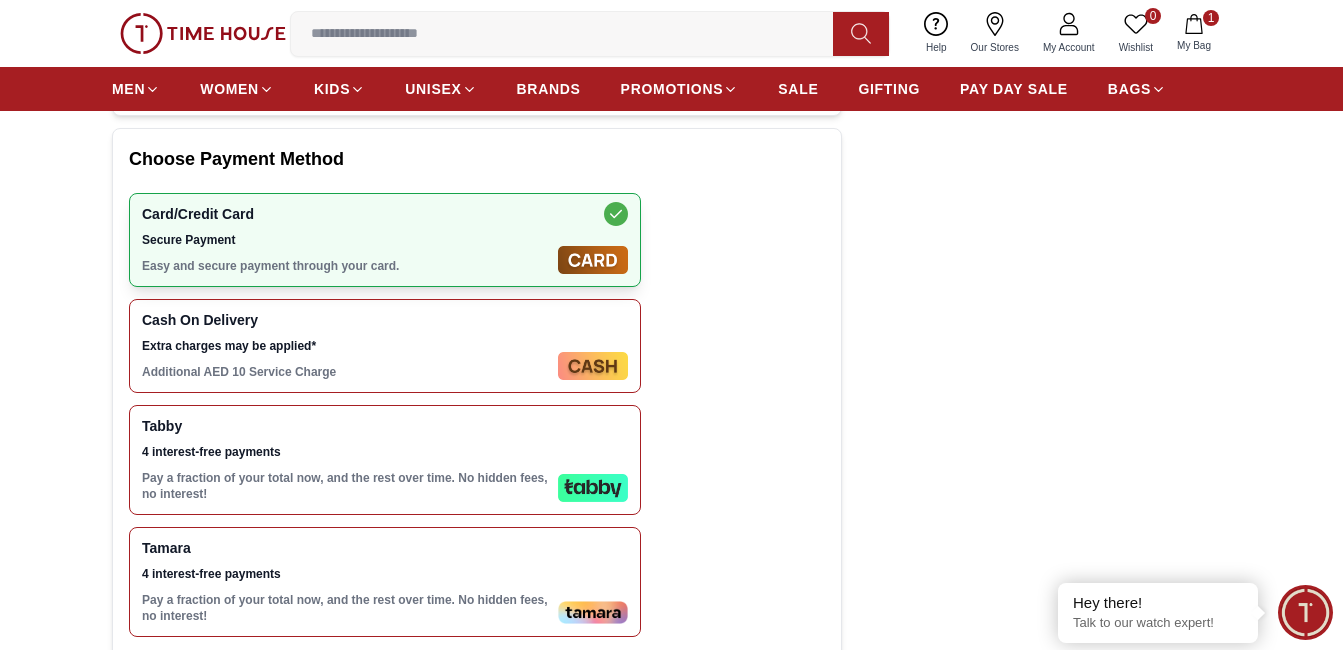 click at bounding box center (593, 260) 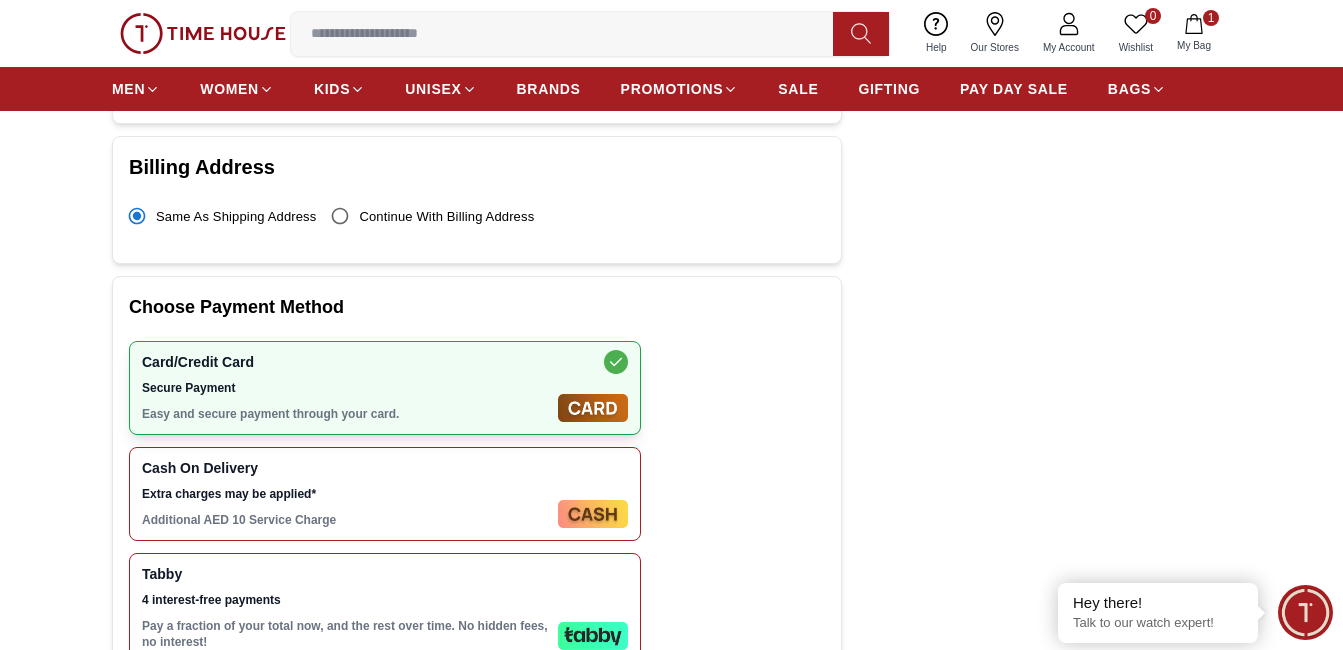 scroll, scrollTop: 600, scrollLeft: 0, axis: vertical 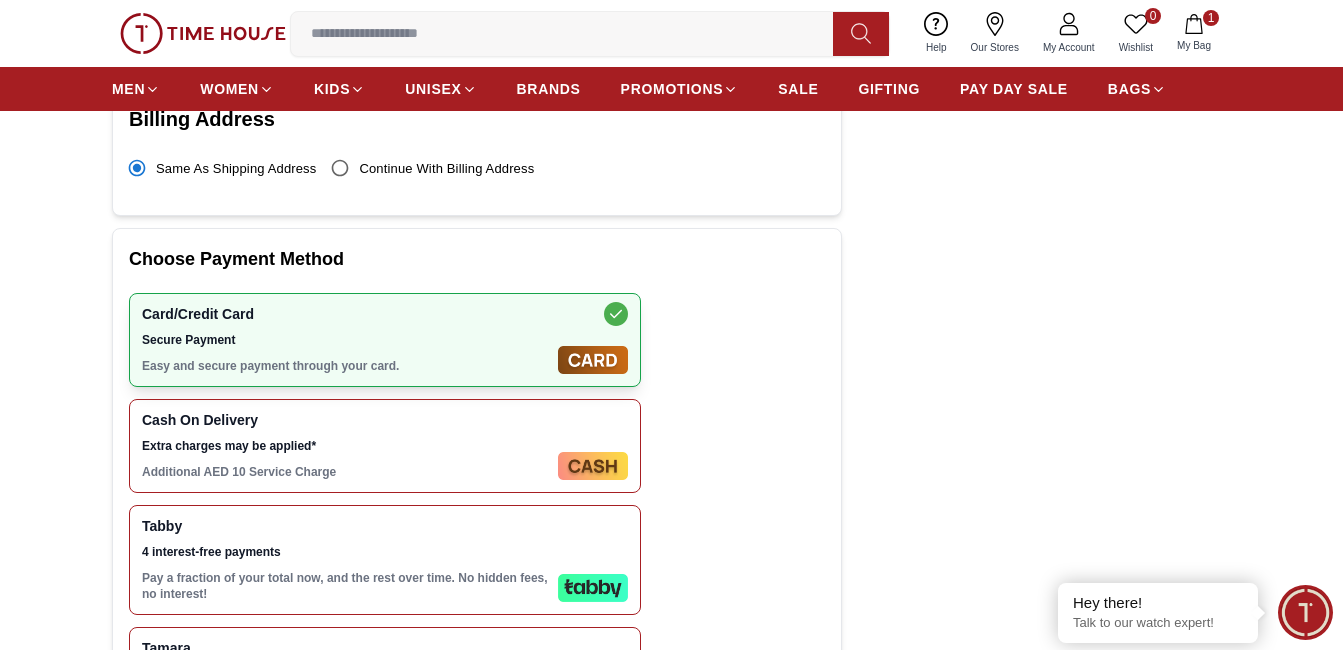 click at bounding box center (593, 360) 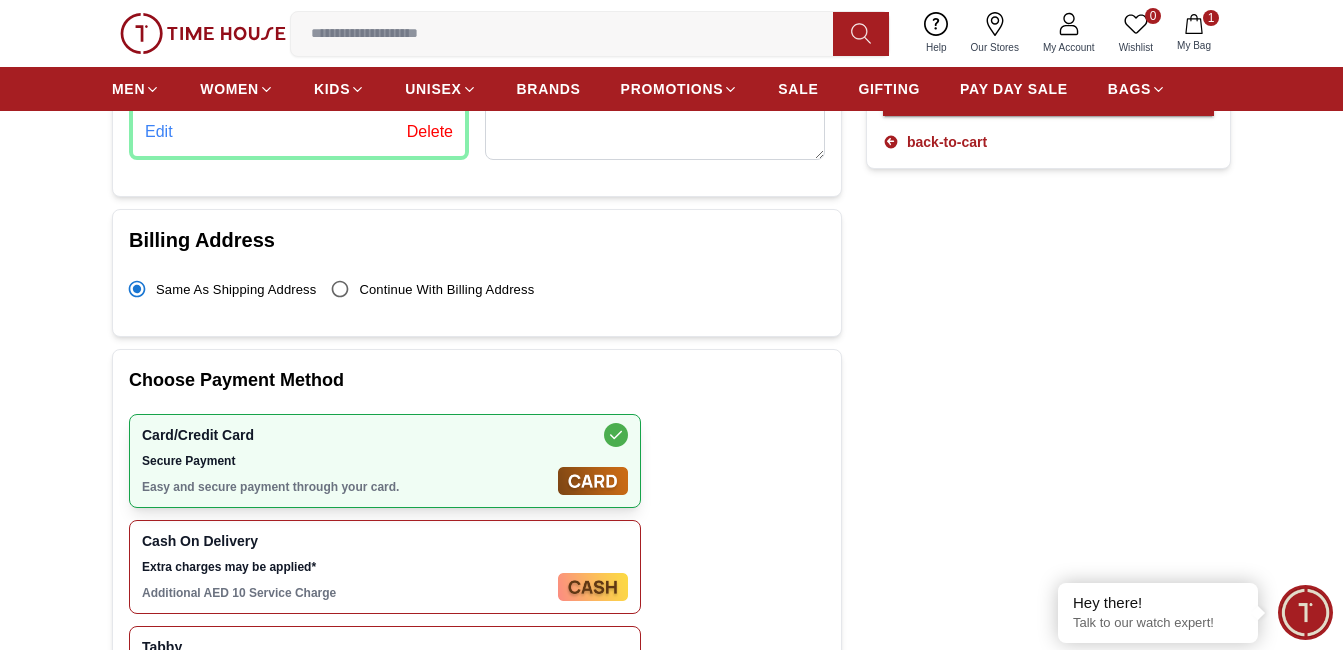 scroll, scrollTop: 600, scrollLeft: 0, axis: vertical 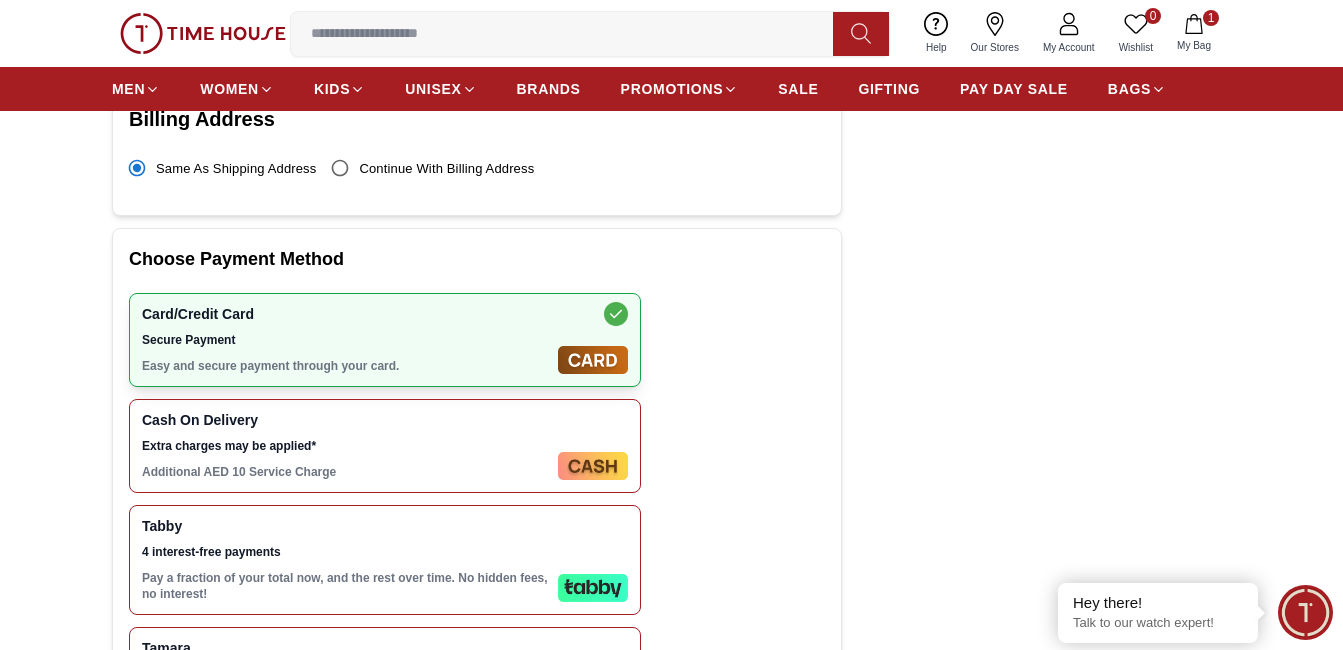 click at bounding box center [593, 360] 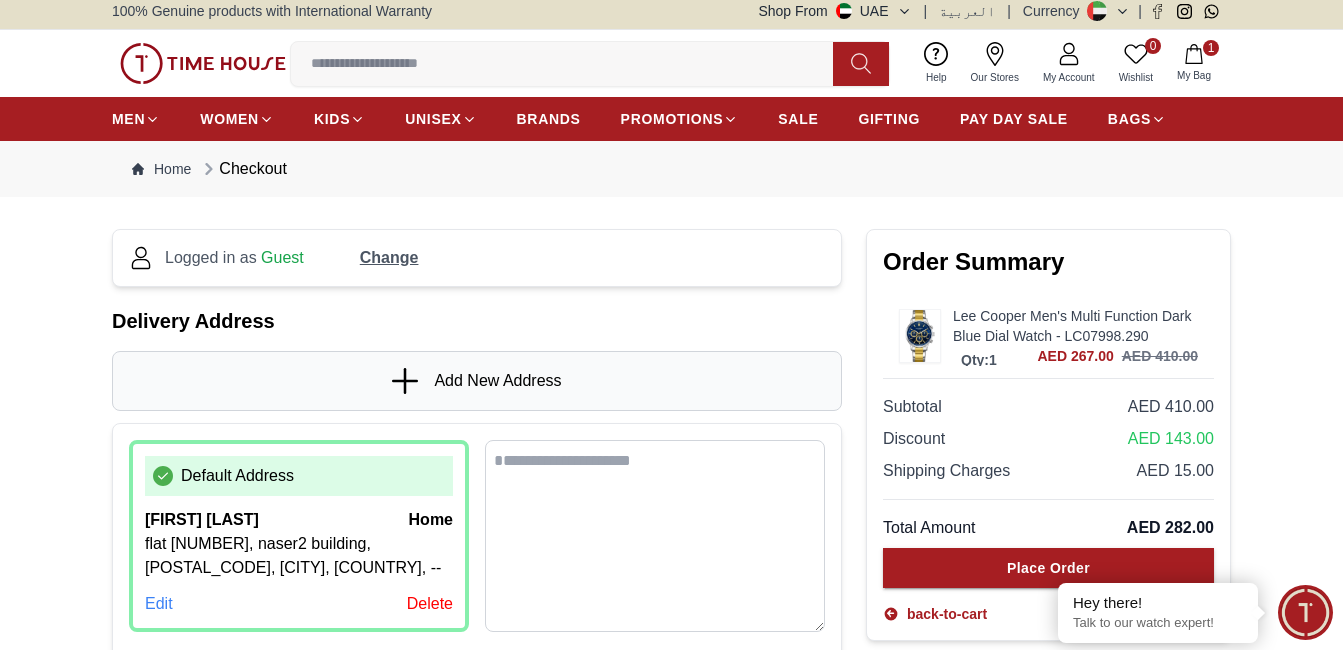scroll, scrollTop: 0, scrollLeft: 0, axis: both 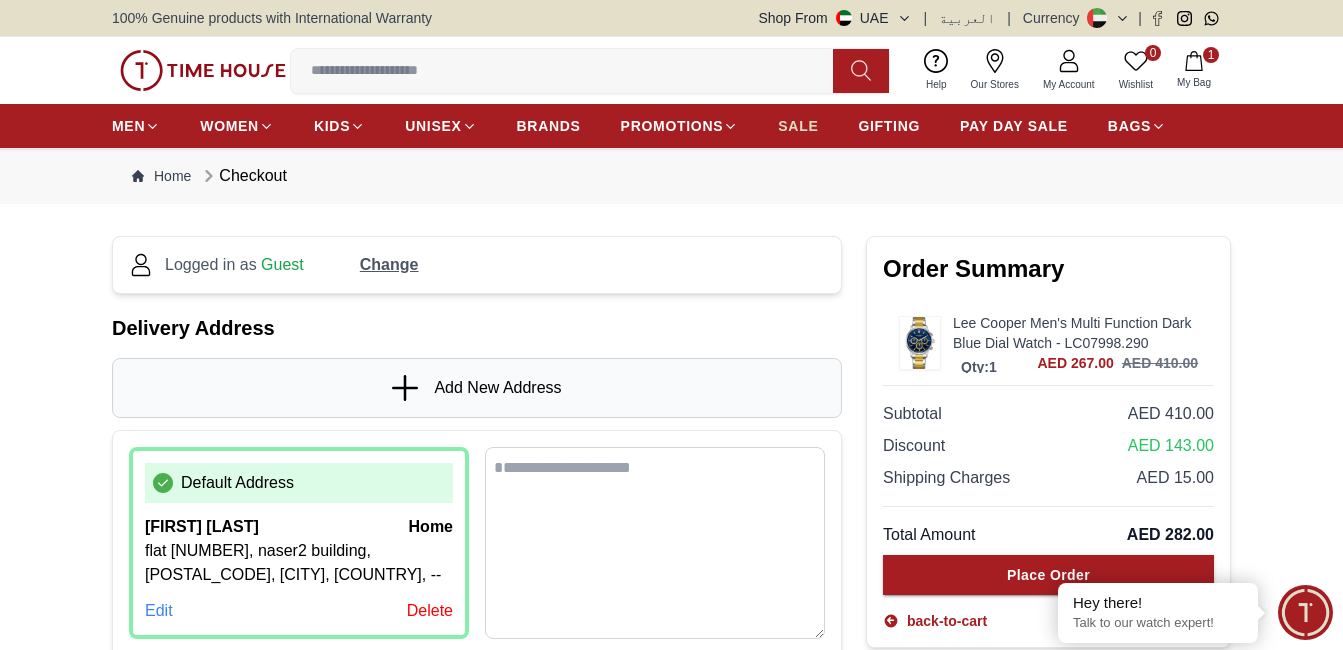 click on "SALE" at bounding box center (798, 126) 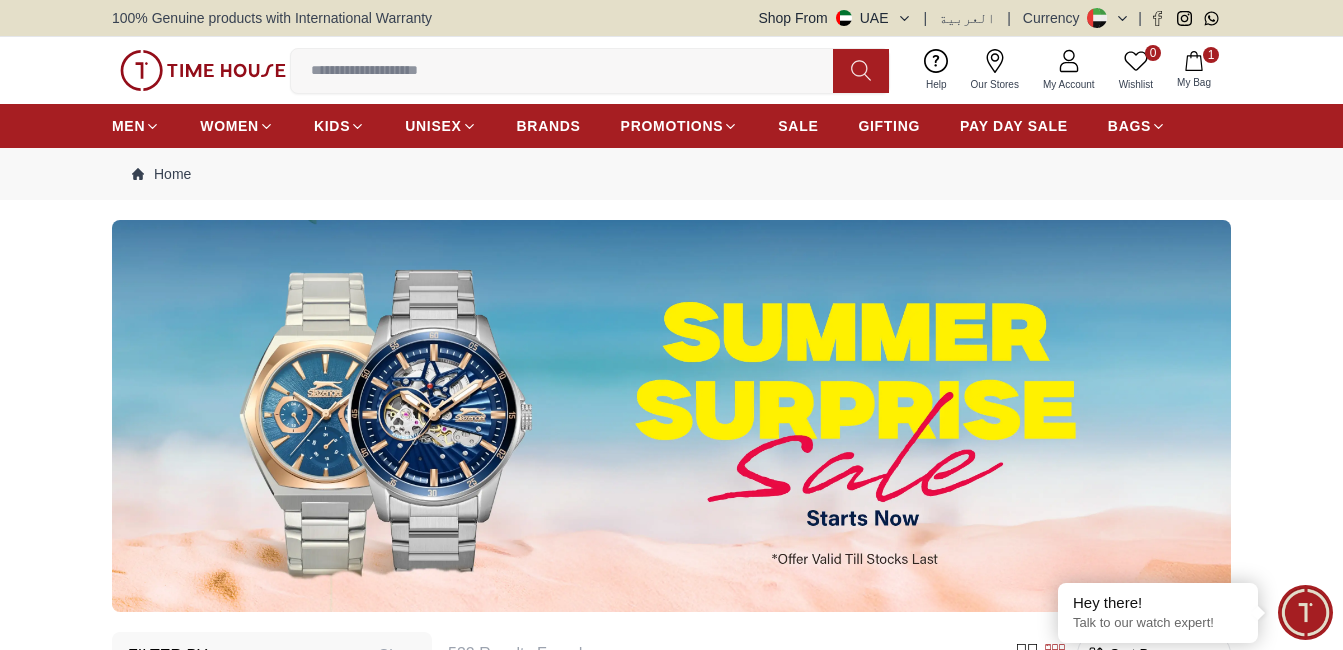click 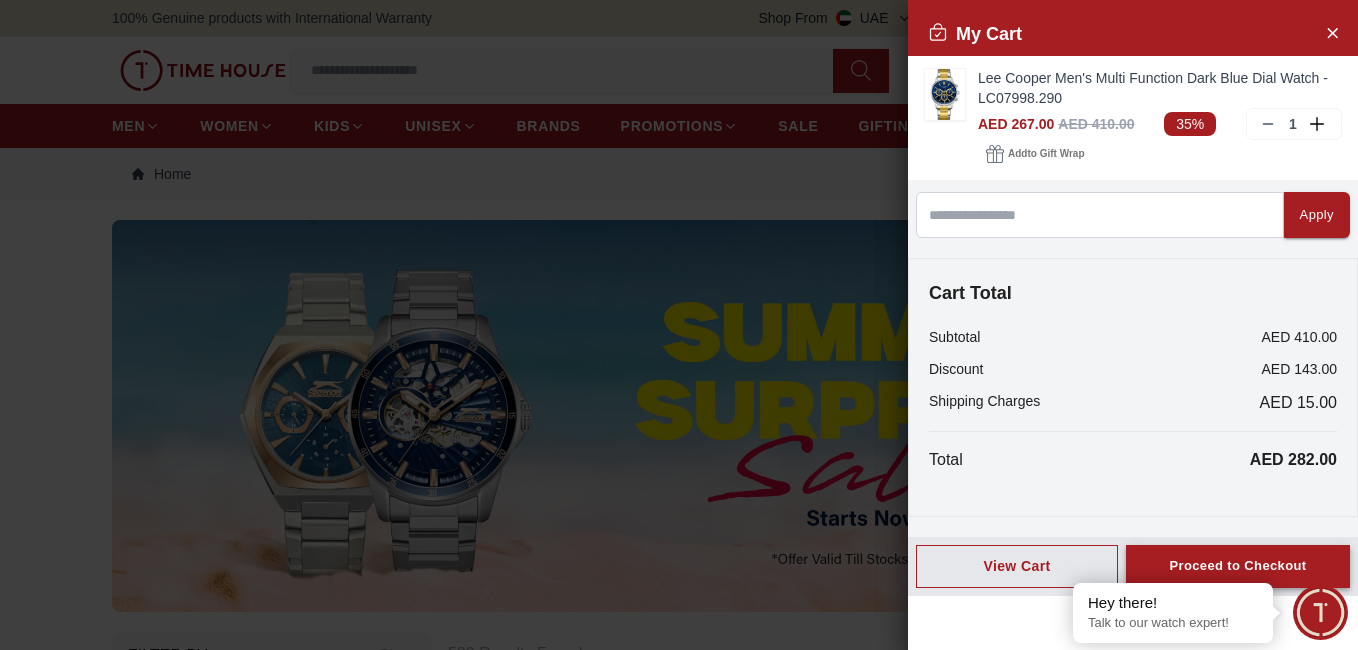 click on "Proceed to Checkout" at bounding box center [1237, 566] 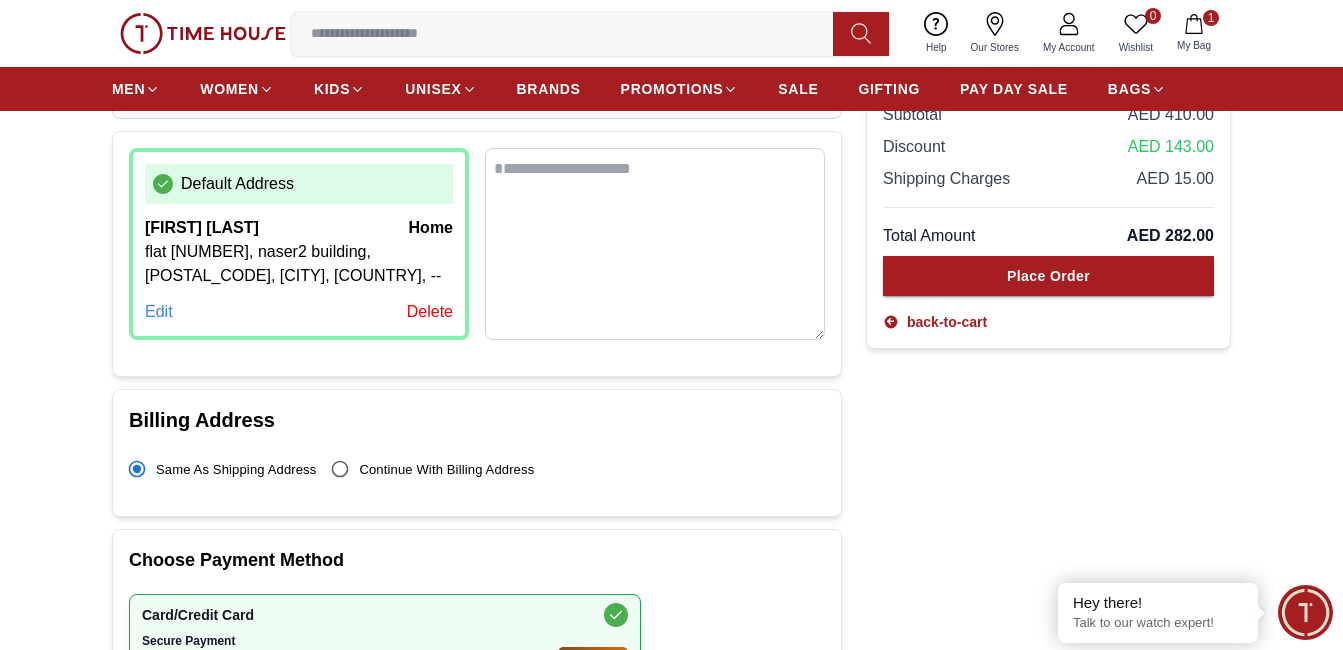 scroll, scrollTop: 300, scrollLeft: 0, axis: vertical 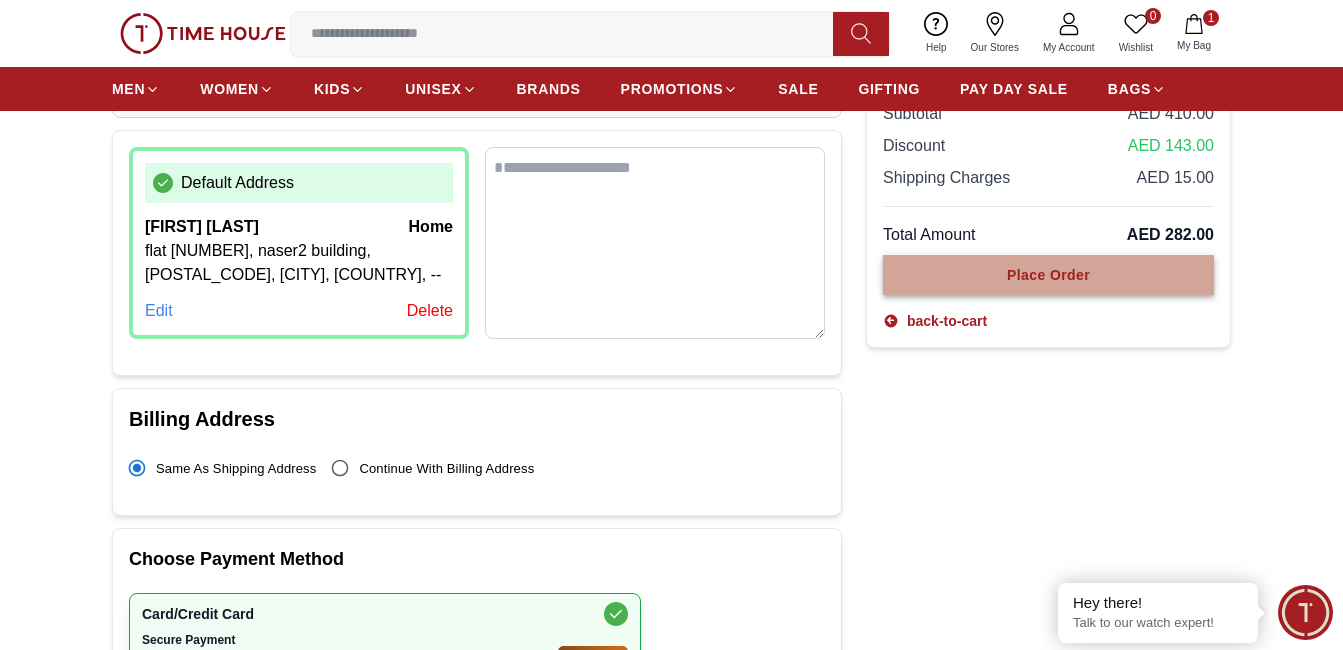 click on "Place Order" at bounding box center [1048, 275] 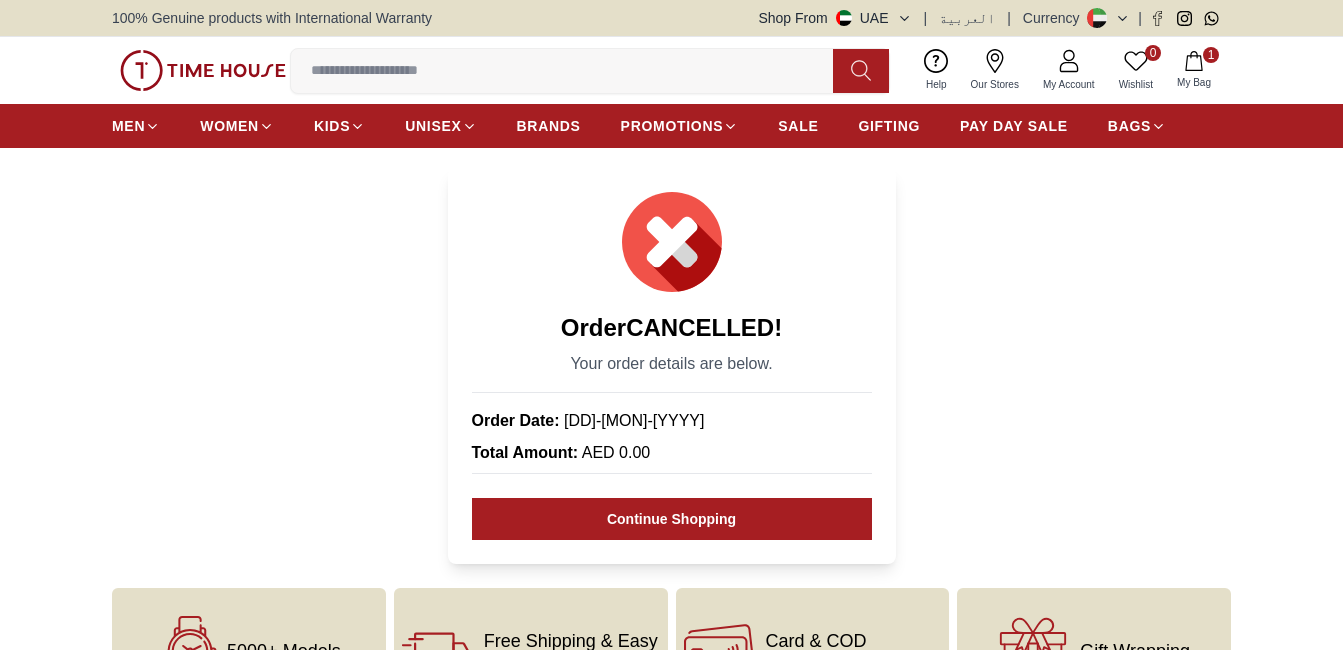 scroll, scrollTop: 0, scrollLeft: 0, axis: both 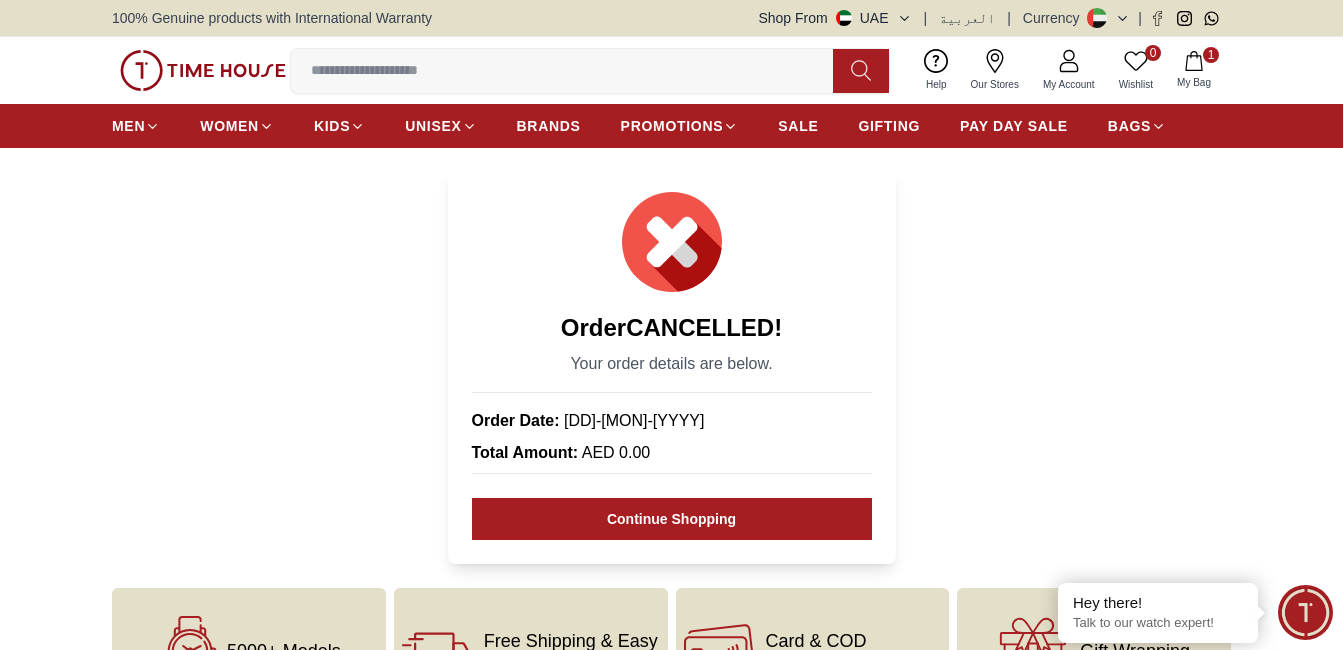 click on "1" at bounding box center [1211, 55] 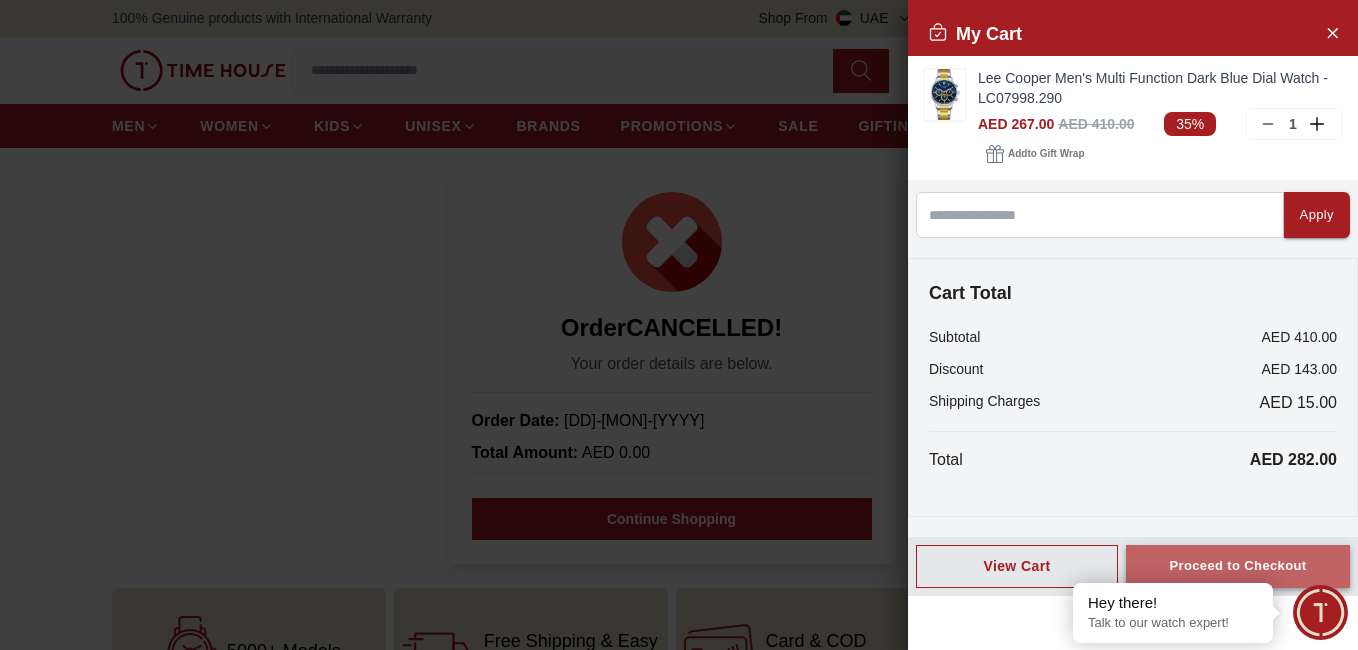 click on "Proceed to Checkout" at bounding box center [1237, 566] 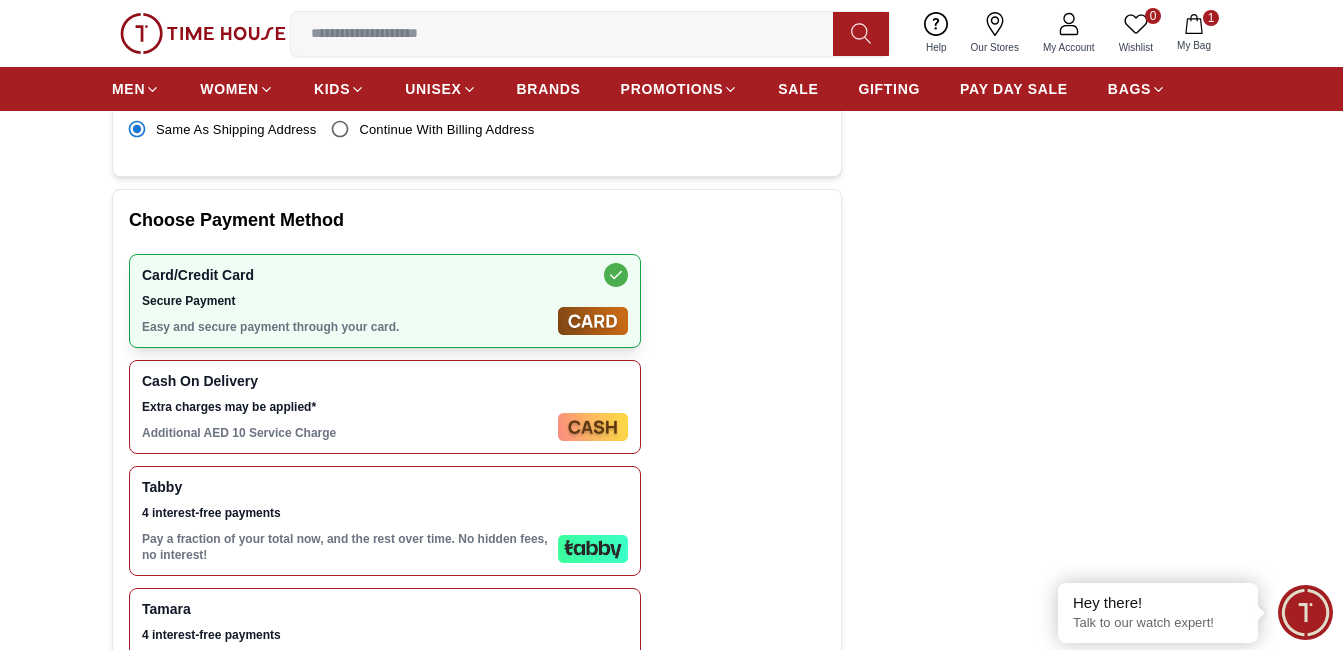 scroll, scrollTop: 700, scrollLeft: 0, axis: vertical 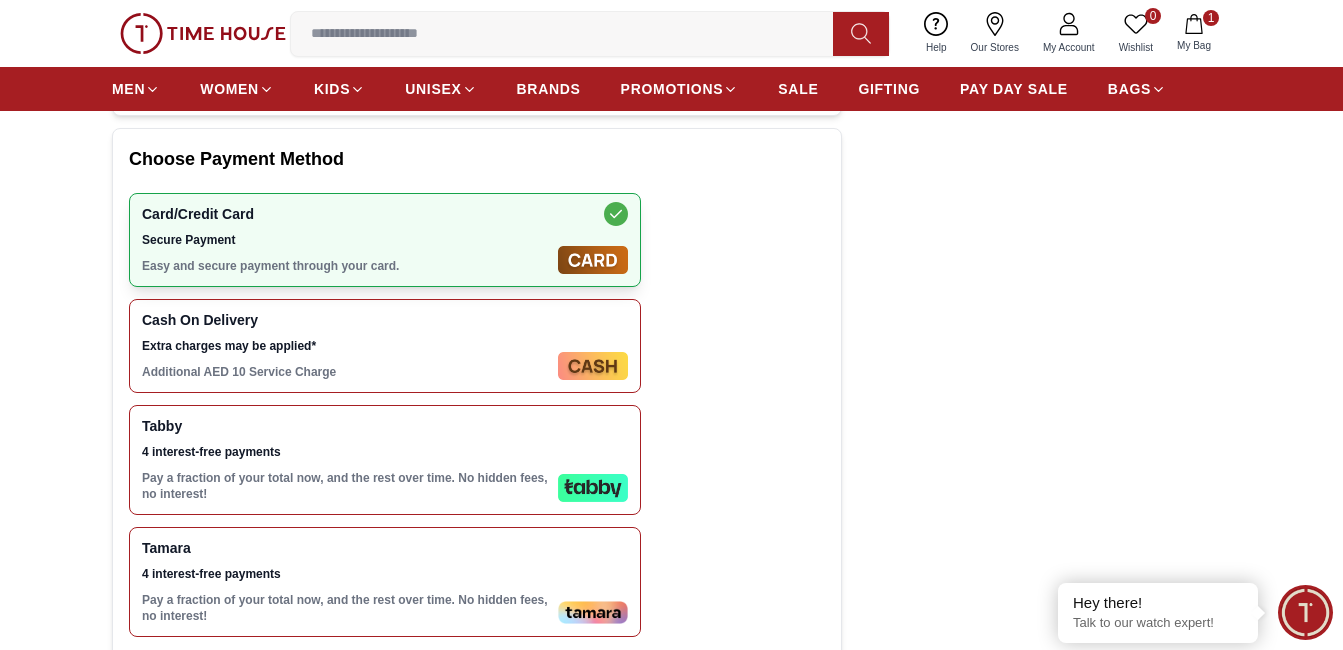 click at bounding box center [593, 366] 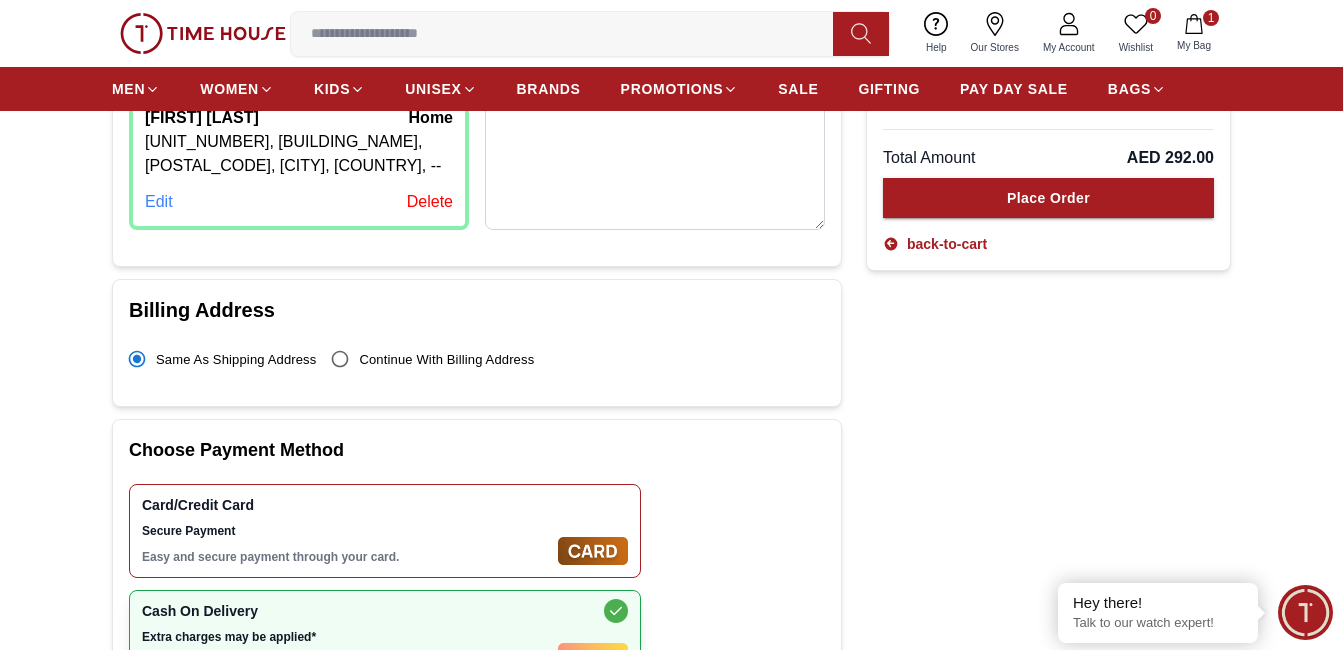 scroll, scrollTop: 300, scrollLeft: 0, axis: vertical 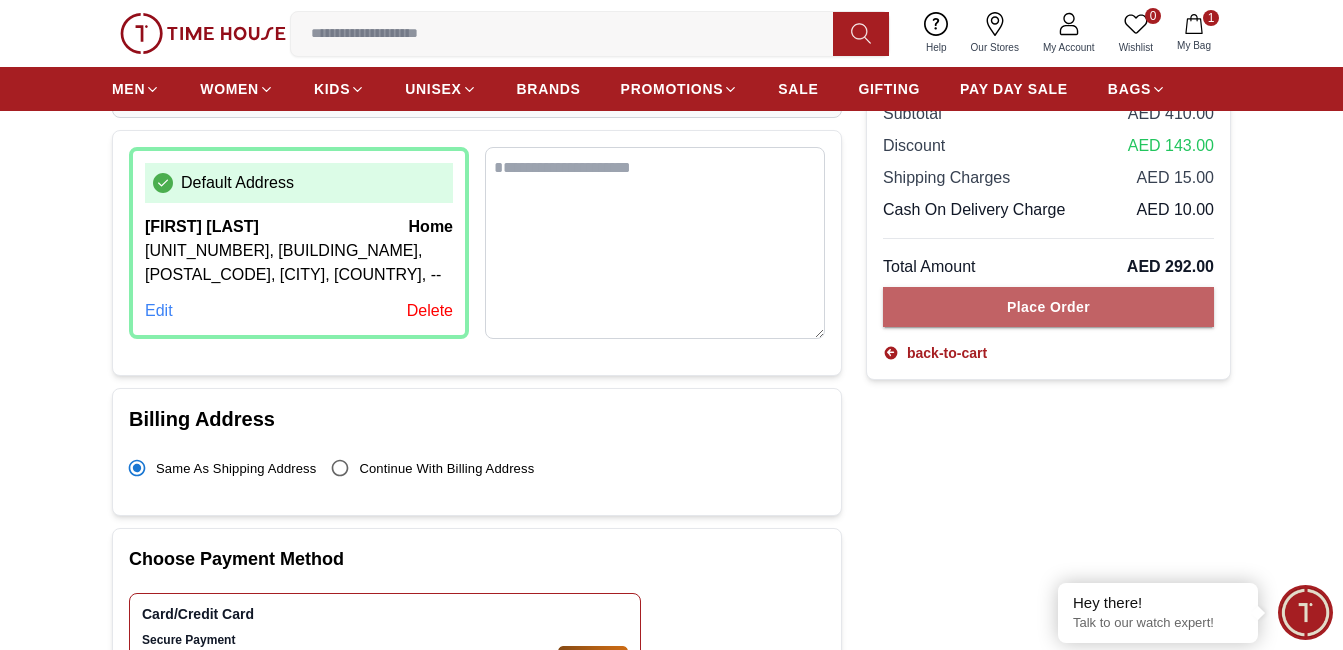 click on "Place Order" at bounding box center (1048, 307) 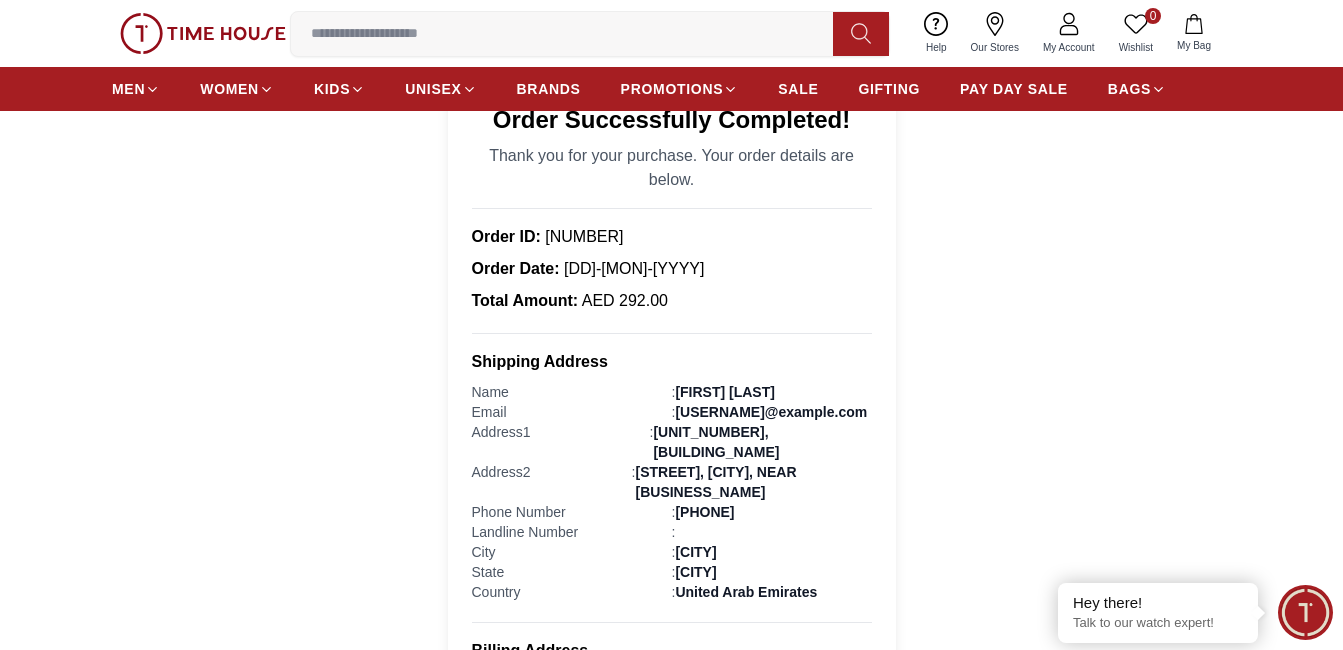 scroll, scrollTop: 0, scrollLeft: 0, axis: both 